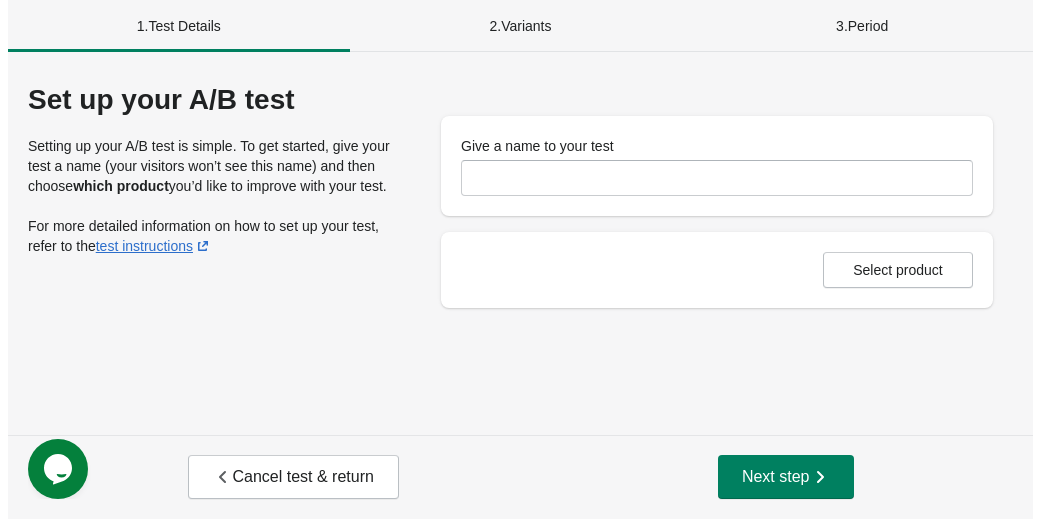 scroll, scrollTop: 0, scrollLeft: 0, axis: both 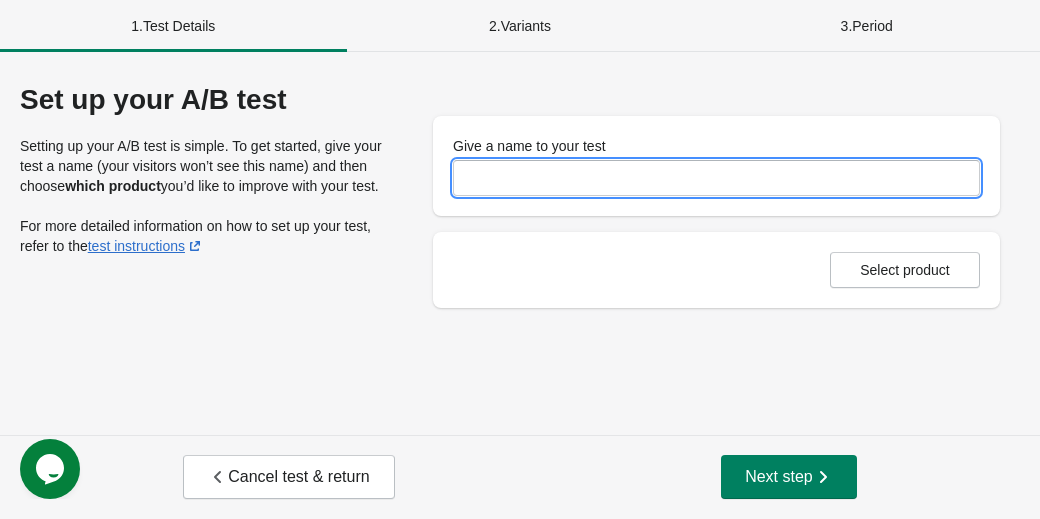 click on "Give a name to your test" at bounding box center (716, 178) 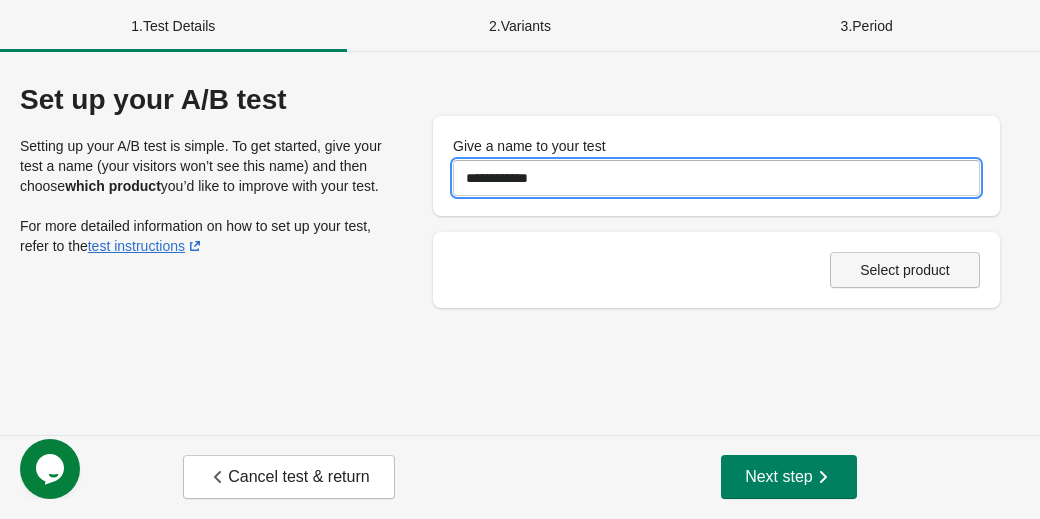 type on "**********" 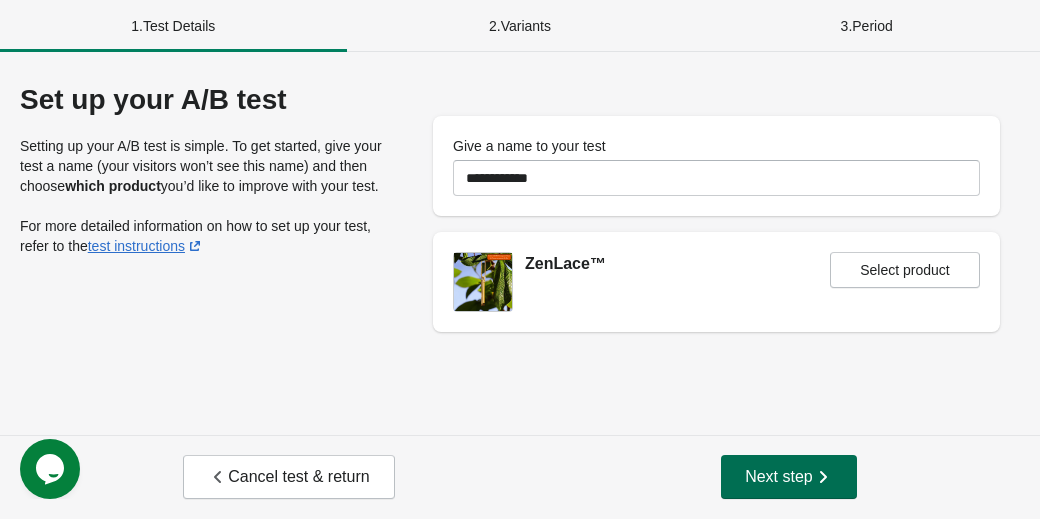 click on "Next step" at bounding box center (789, 477) 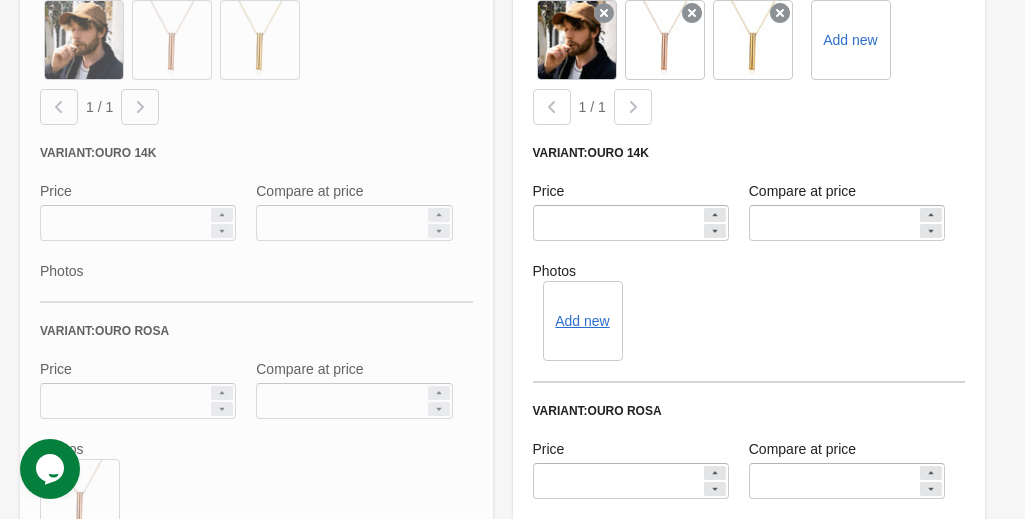 scroll, scrollTop: 900, scrollLeft: 0, axis: vertical 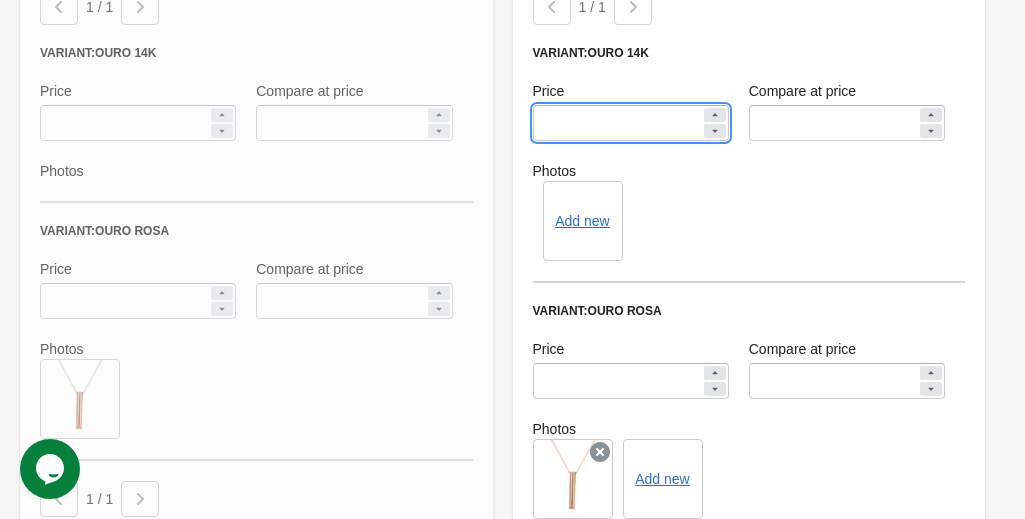 drag, startPoint x: 591, startPoint y: 127, endPoint x: 554, endPoint y: 127, distance: 37 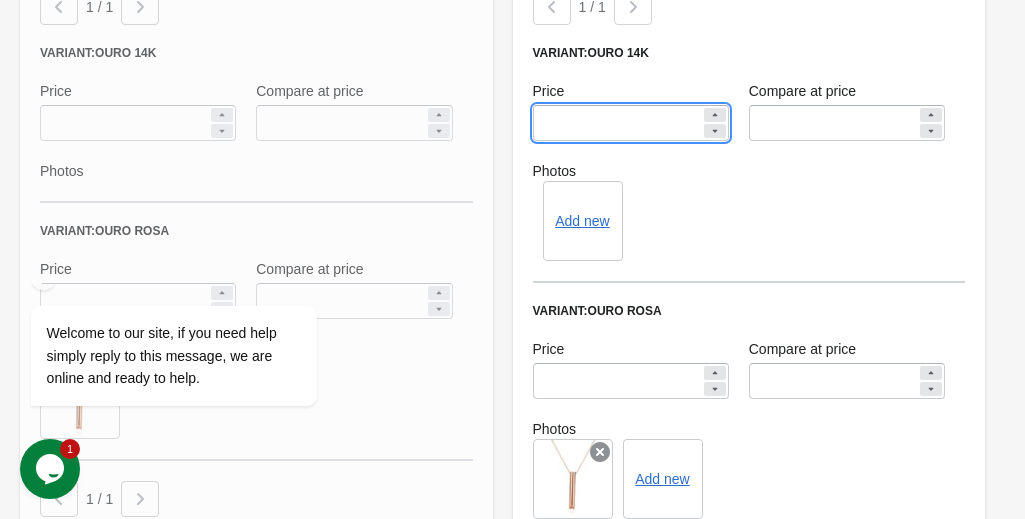 type on "**" 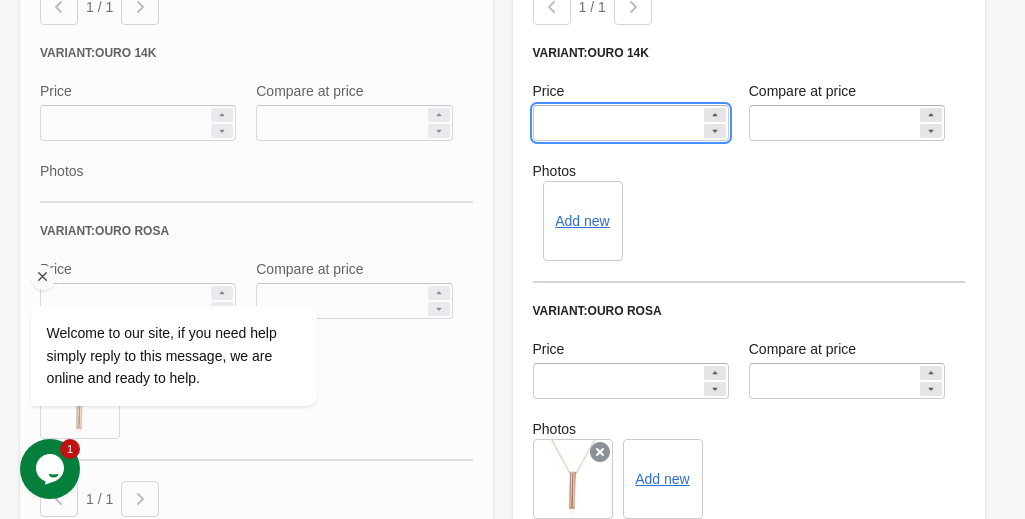 type on "*****" 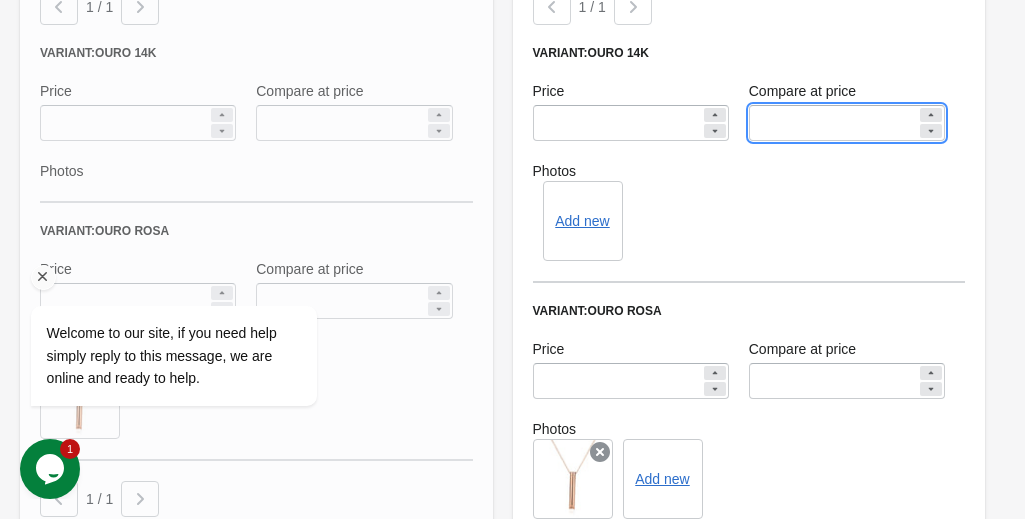 click on "*****" at bounding box center (833, 123) 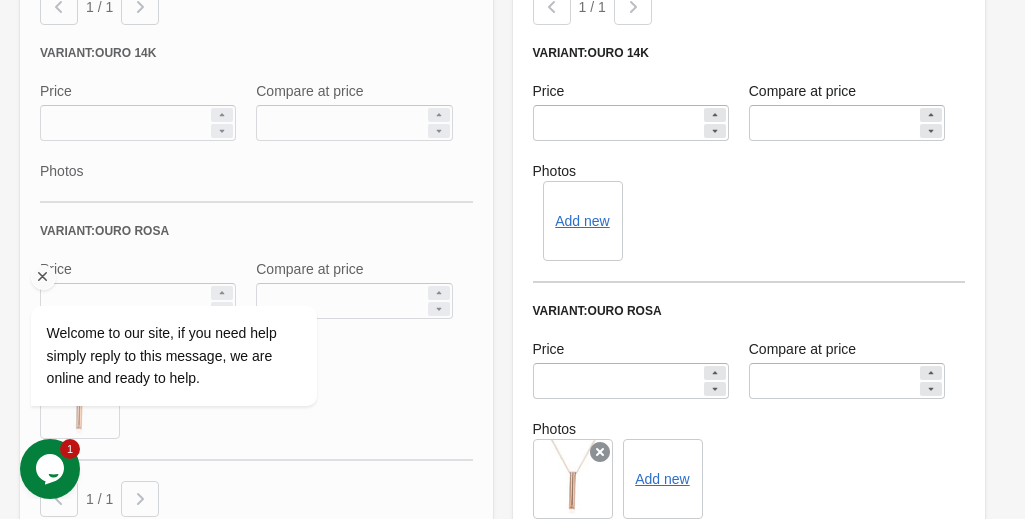 click on "Photos" at bounding box center (256, 171) 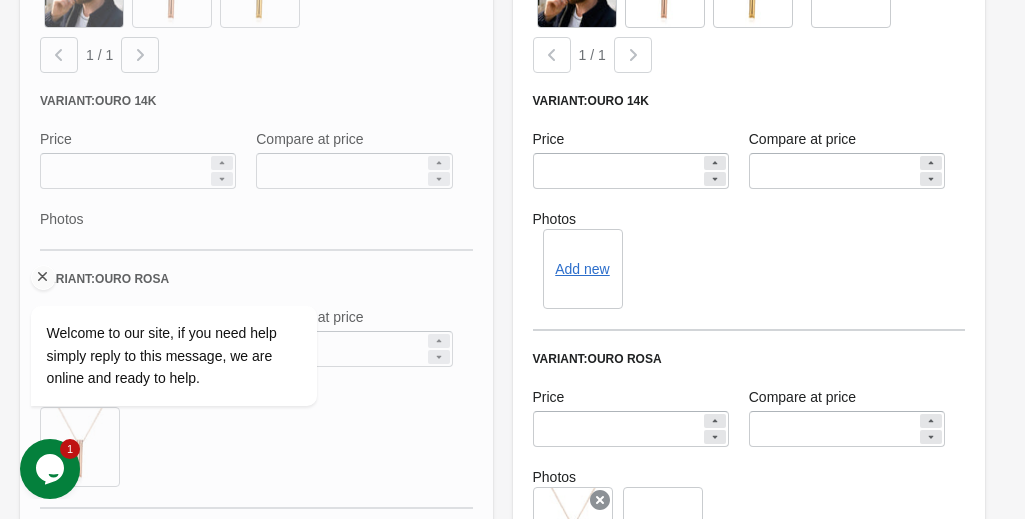 scroll, scrollTop: 800, scrollLeft: 0, axis: vertical 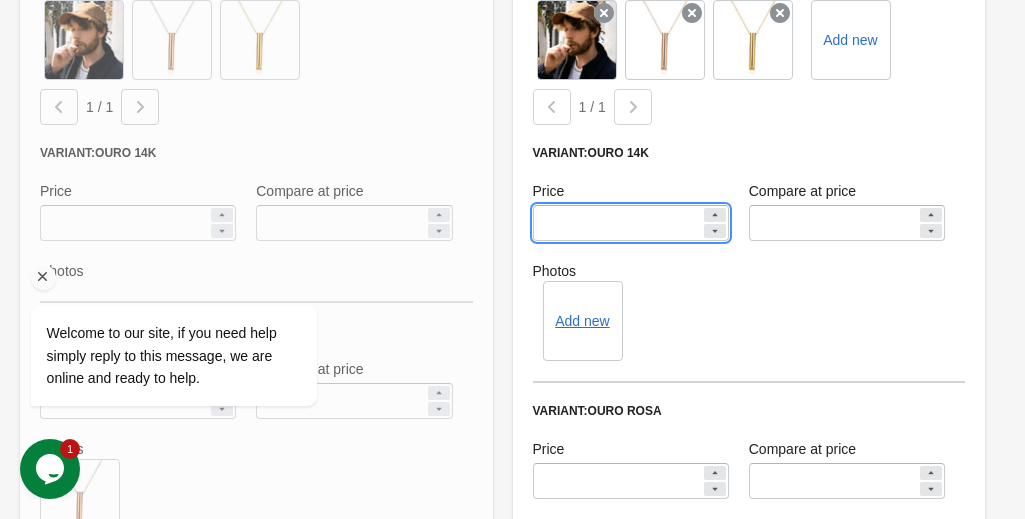 click on "*****" at bounding box center [617, 223] 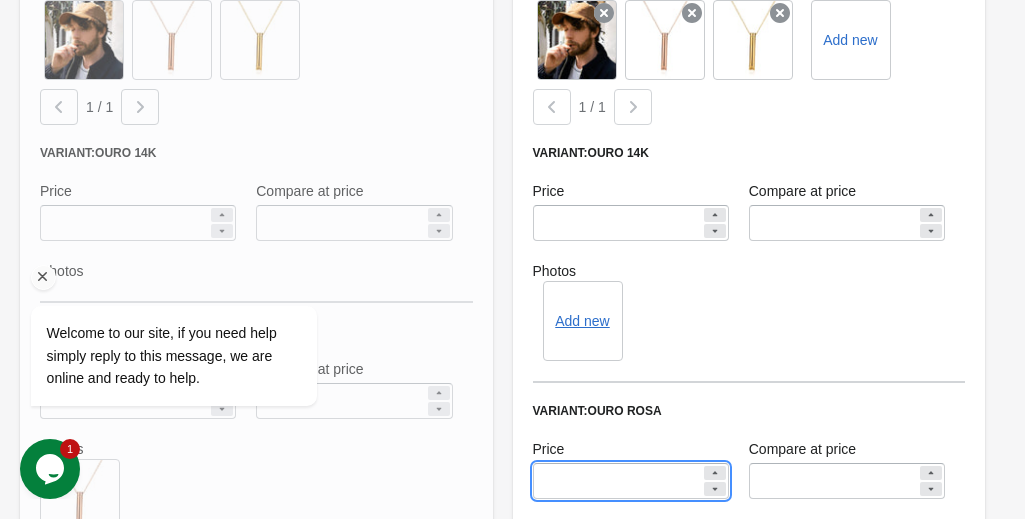 click on "*****" at bounding box center [617, 481] 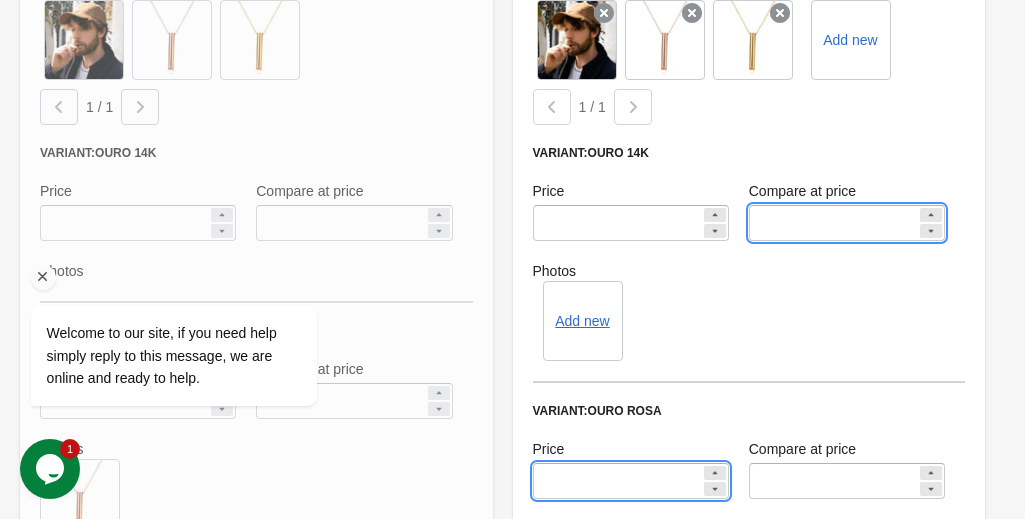click on "*****" at bounding box center [833, 223] 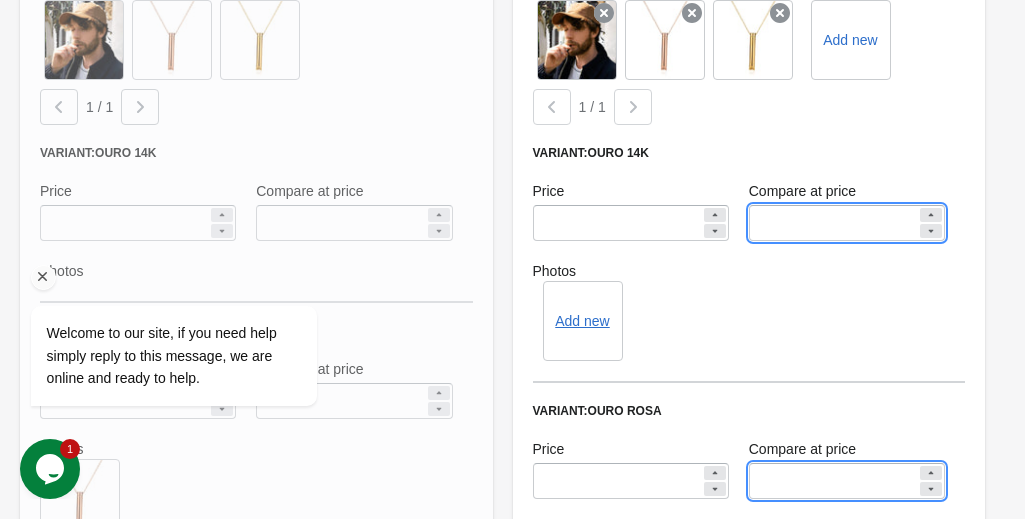 click on "*****" at bounding box center [833, 481] 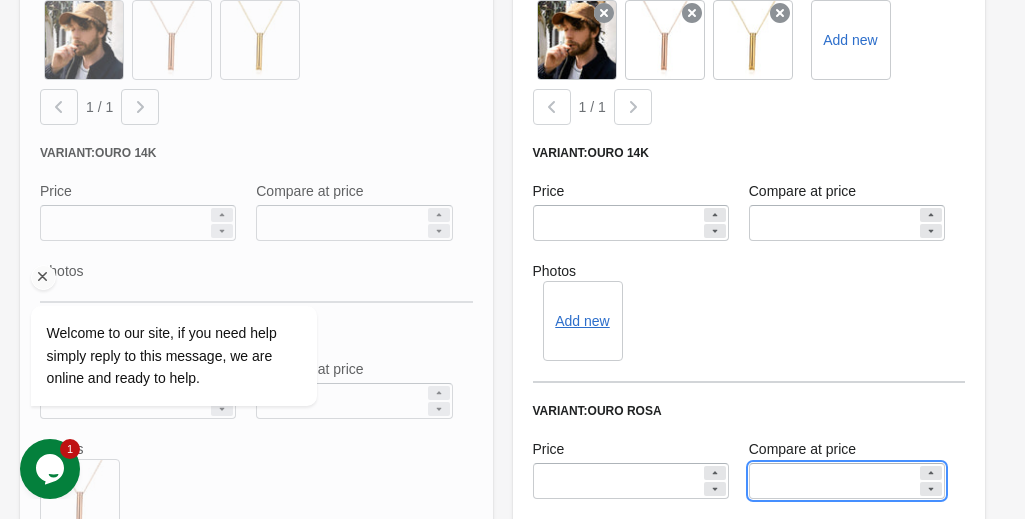 paste on "****" 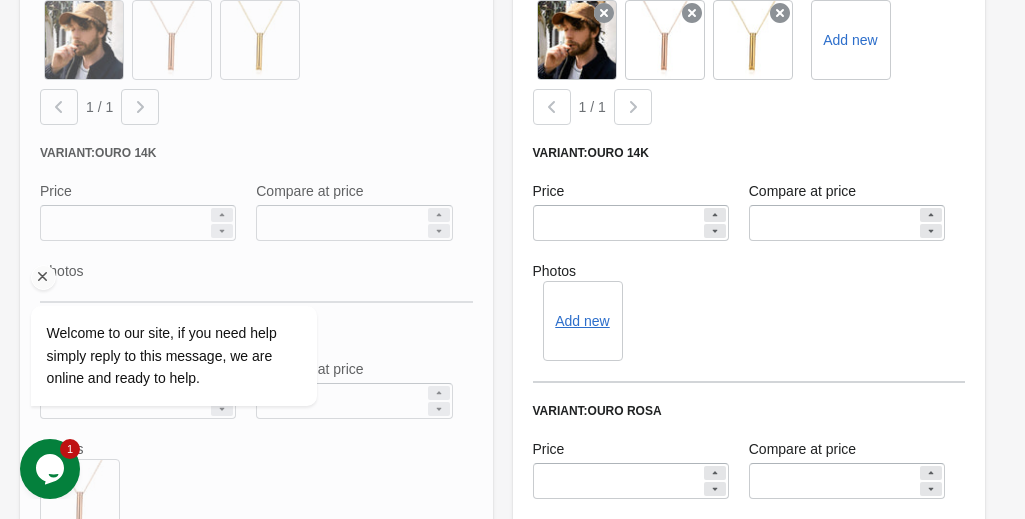 click on "Variant:  Ouro Rosa" at bounding box center [749, 411] 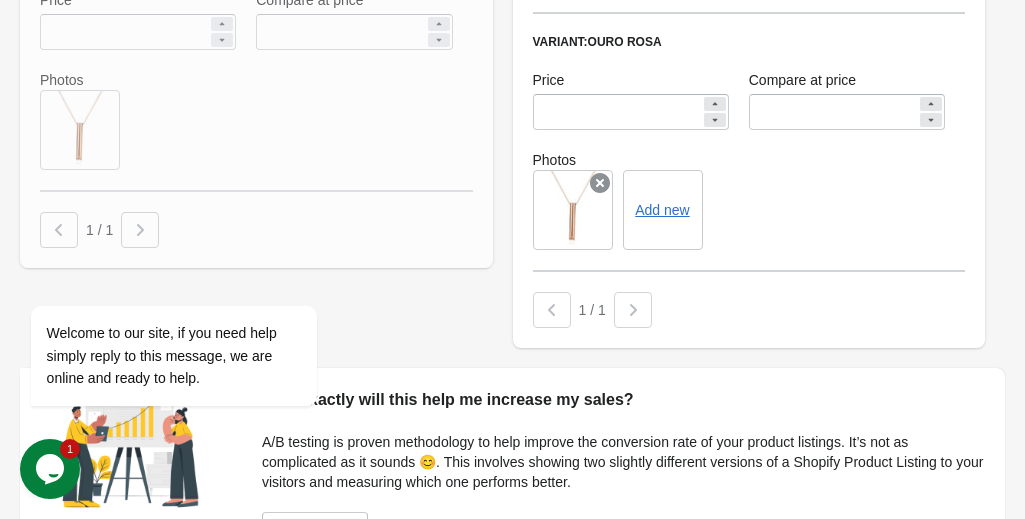 scroll, scrollTop: 1322, scrollLeft: 0, axis: vertical 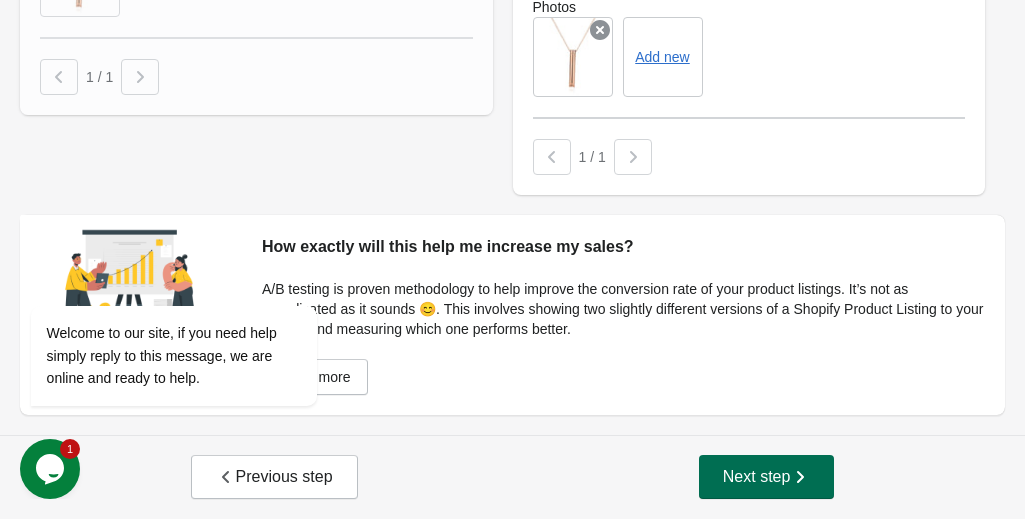 click on "Next step" at bounding box center (767, 477) 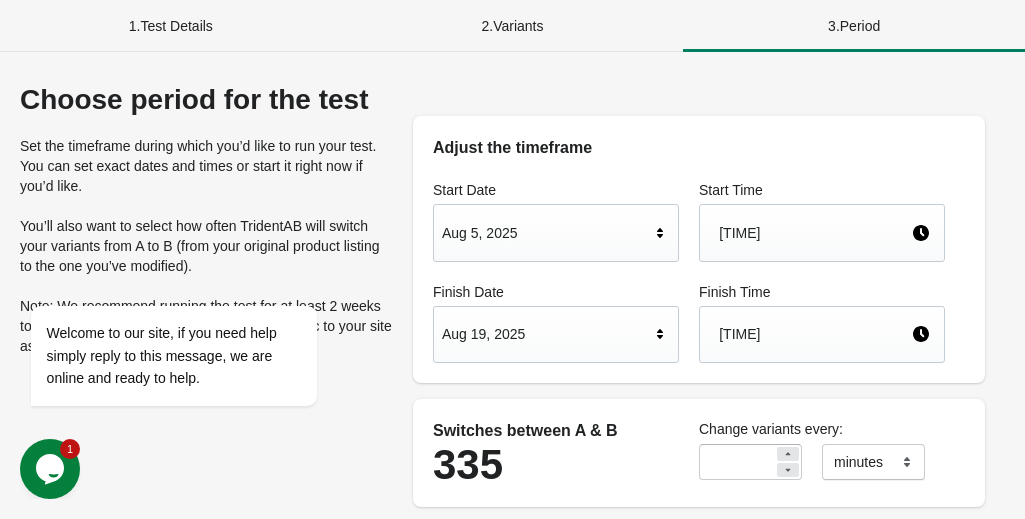 click on "Aug 5, 2025" at bounding box center (546, 233) 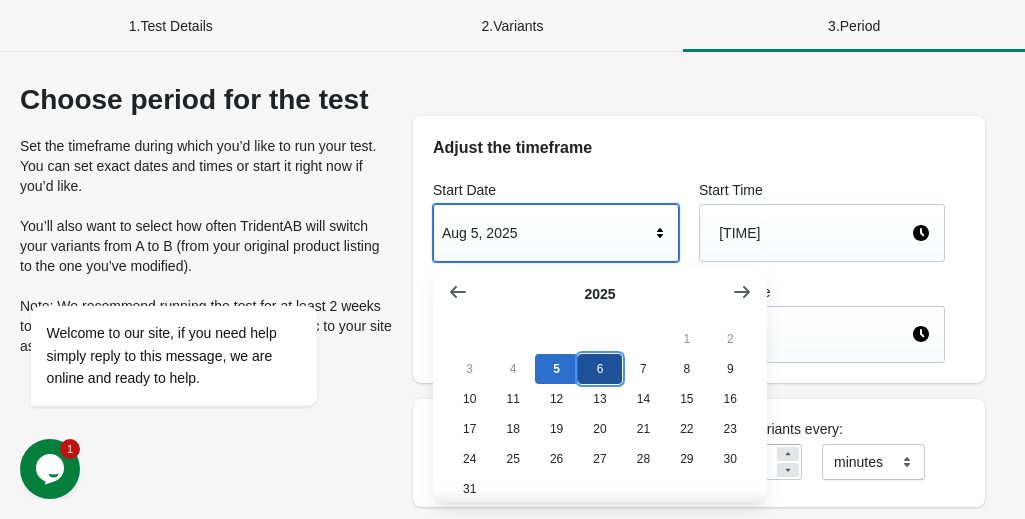 click on "6" at bounding box center [599, 369] 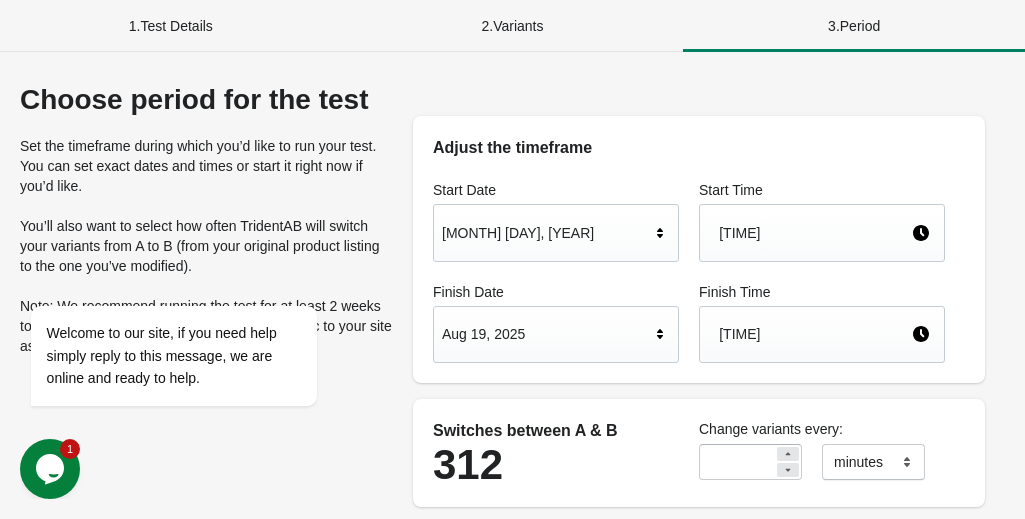 click on "3:26 PM" at bounding box center (815, 233) 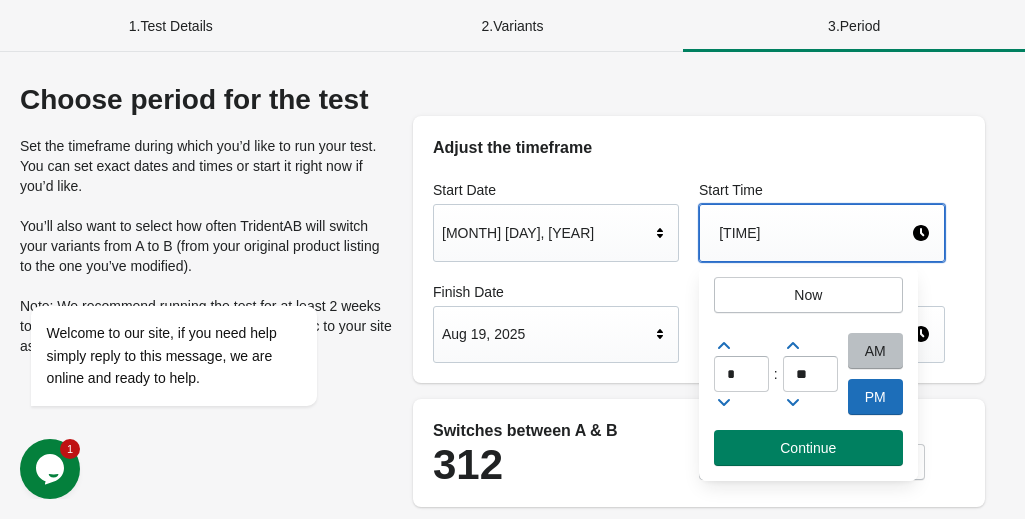 click 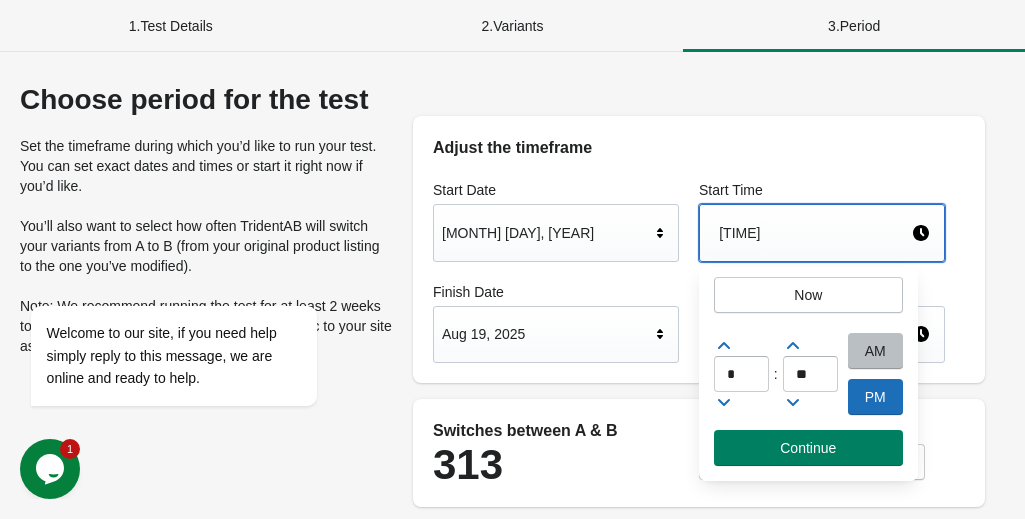 click 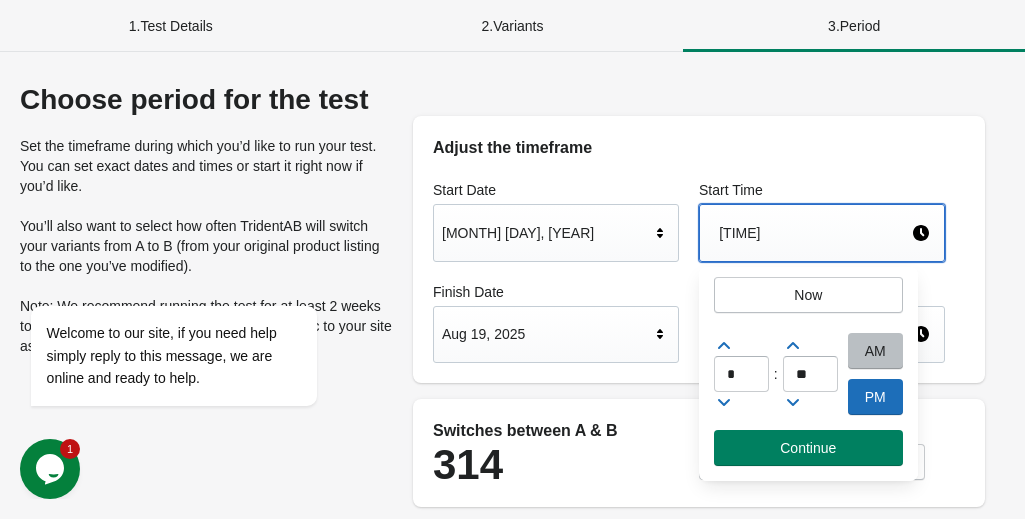 click on "AM" at bounding box center (875, 351) 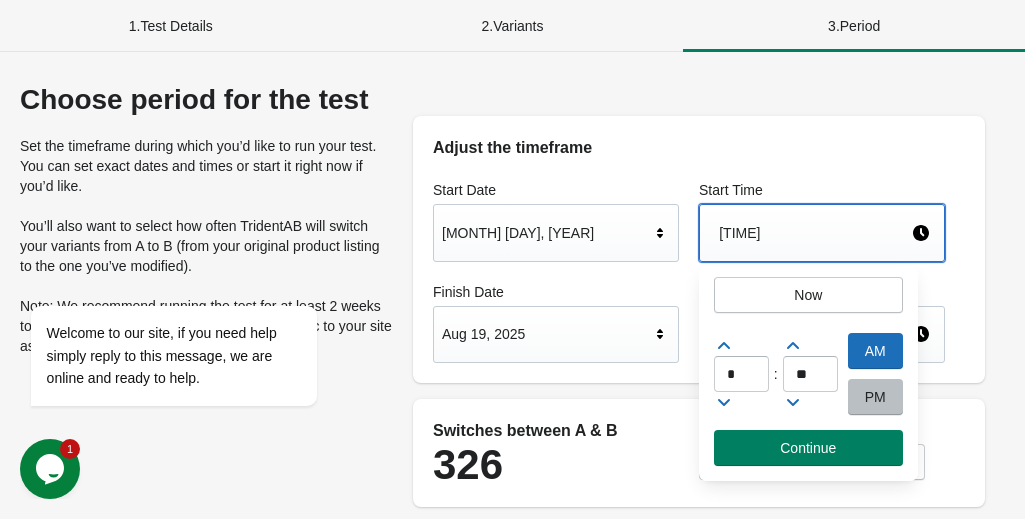 click 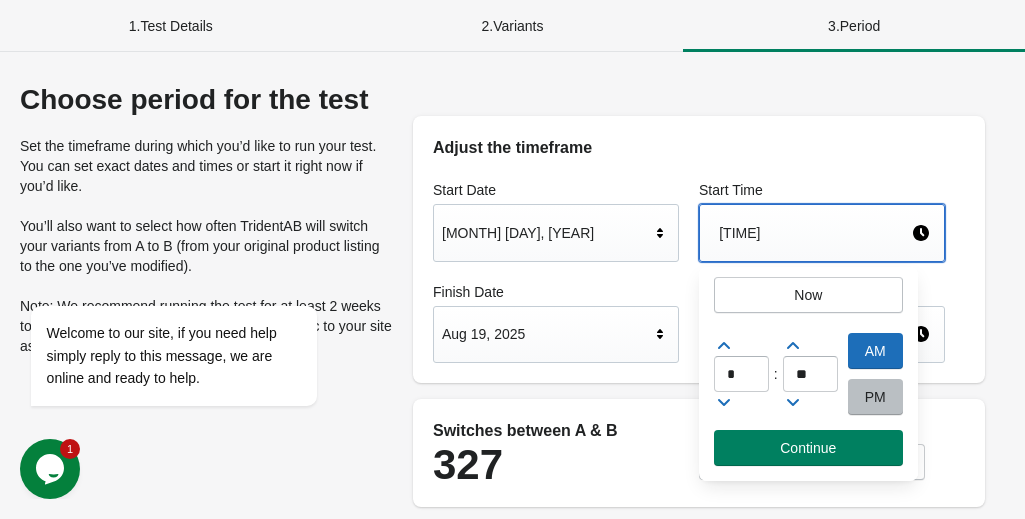 click 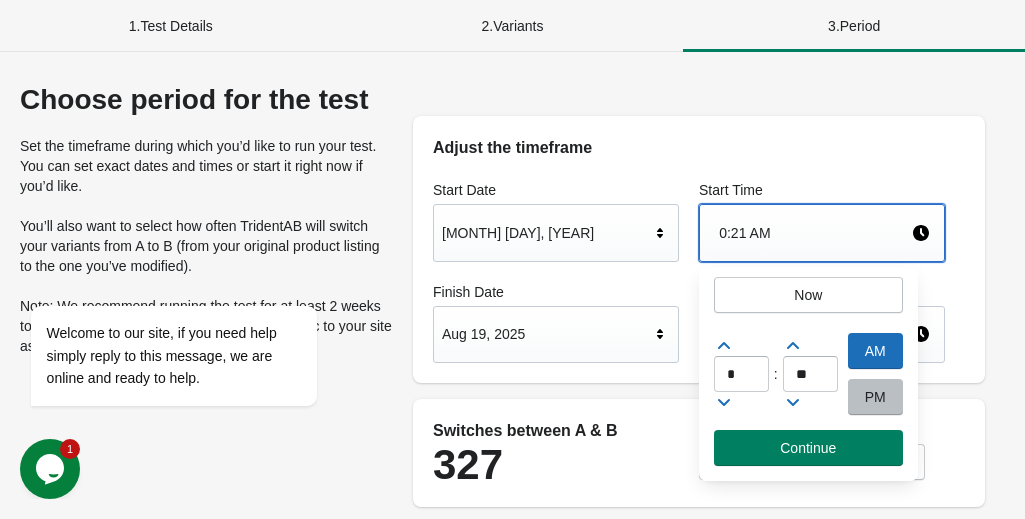 click 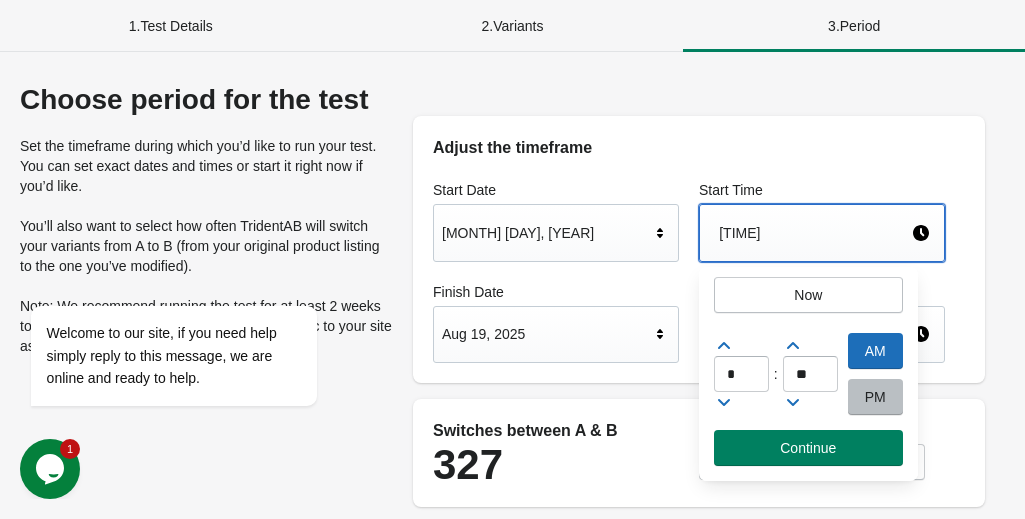 click 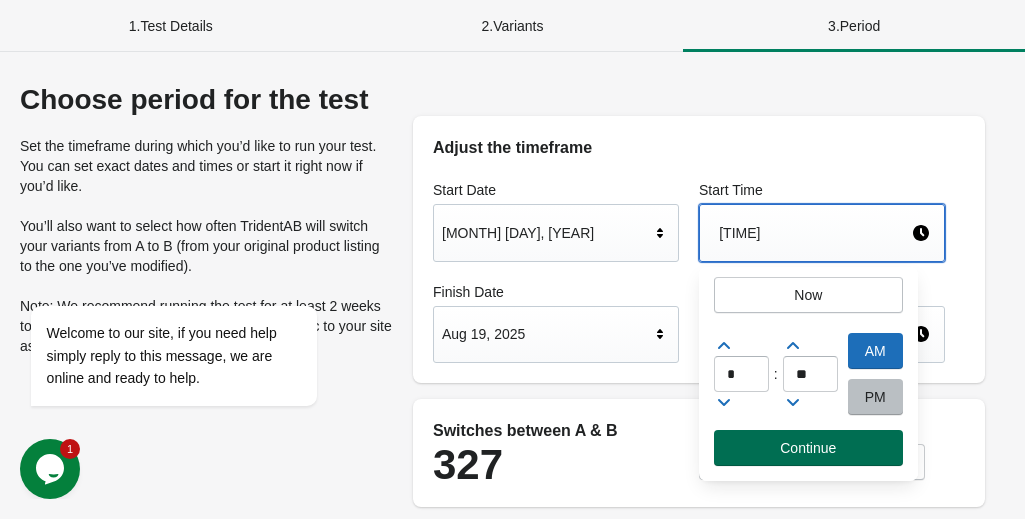 click on "Continue" at bounding box center (808, 448) 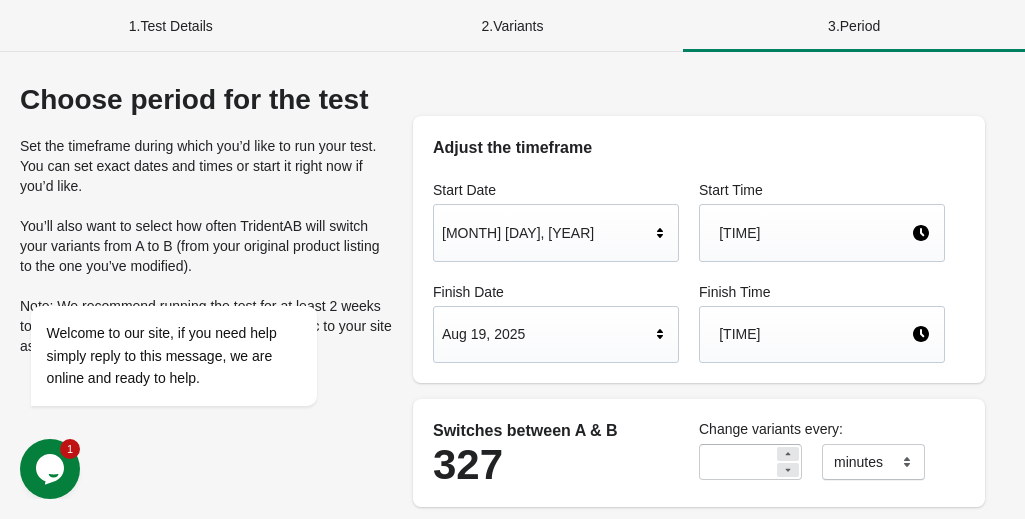 scroll, scrollTop: 200, scrollLeft: 0, axis: vertical 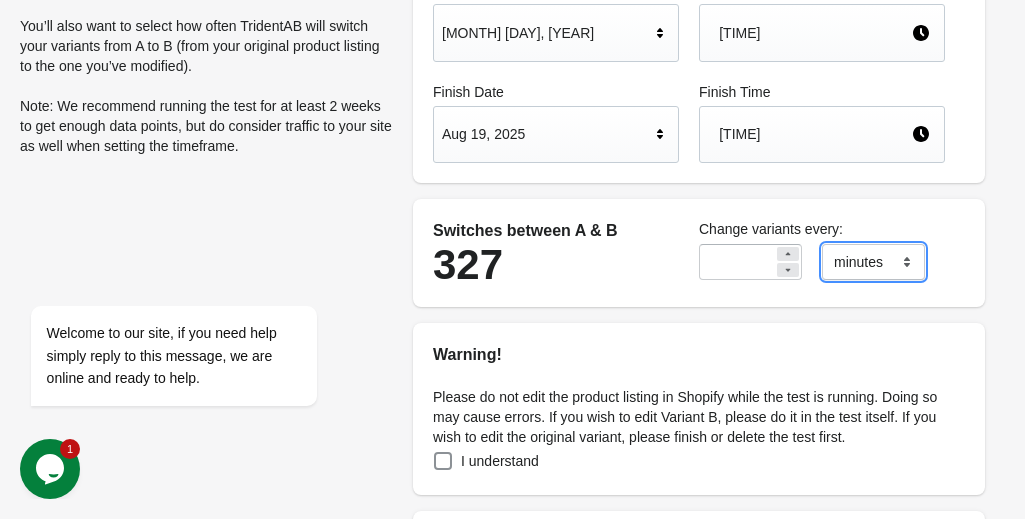 click on "******* ***** ****" at bounding box center (873, 262) 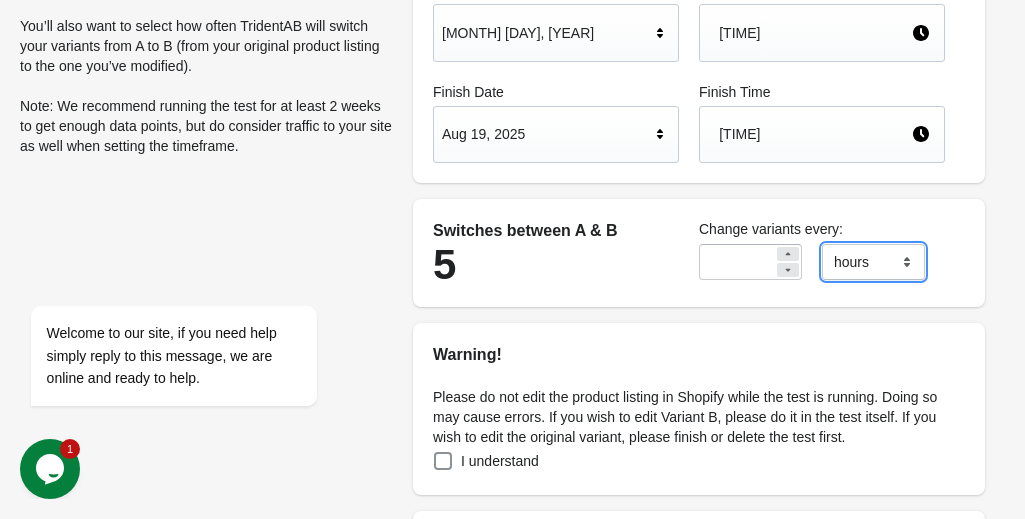 click on "******* ***** ****" at bounding box center (873, 262) 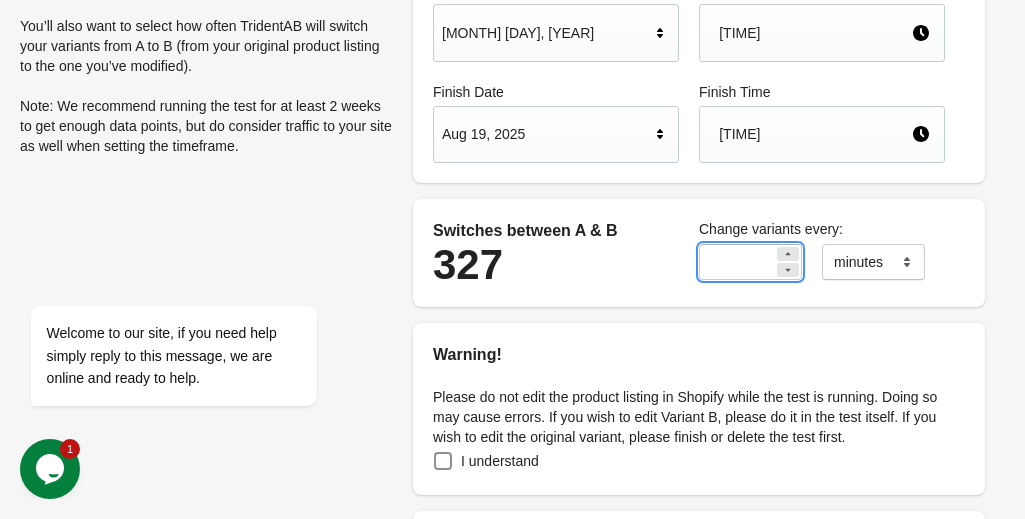 drag, startPoint x: 748, startPoint y: 273, endPoint x: 712, endPoint y: 261, distance: 37.94733 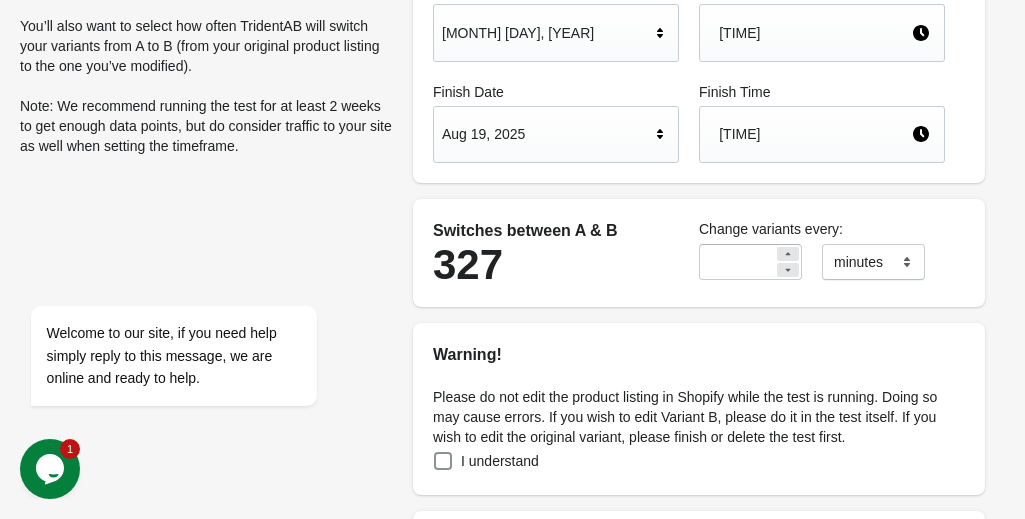 click on "Aug 19, 2025" at bounding box center [546, 134] 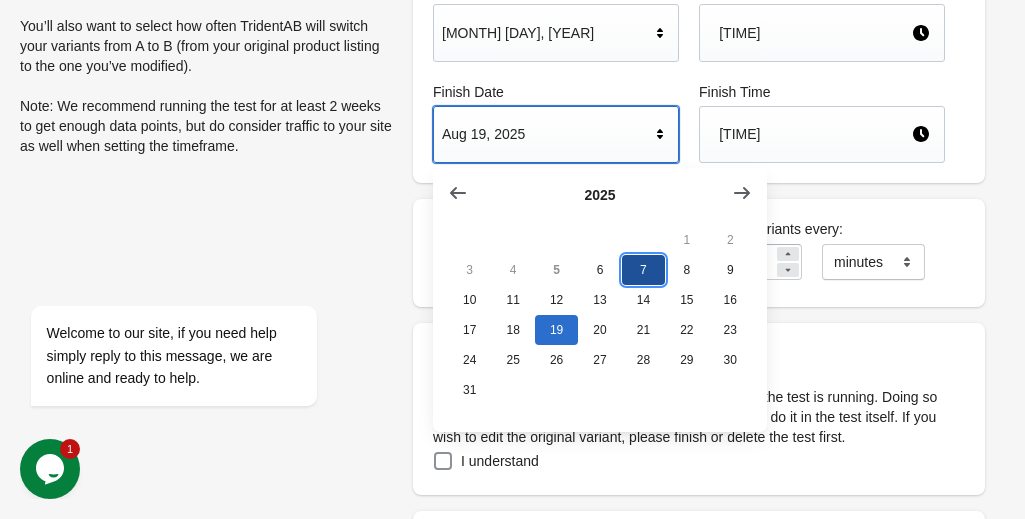 click on "7" at bounding box center [643, 270] 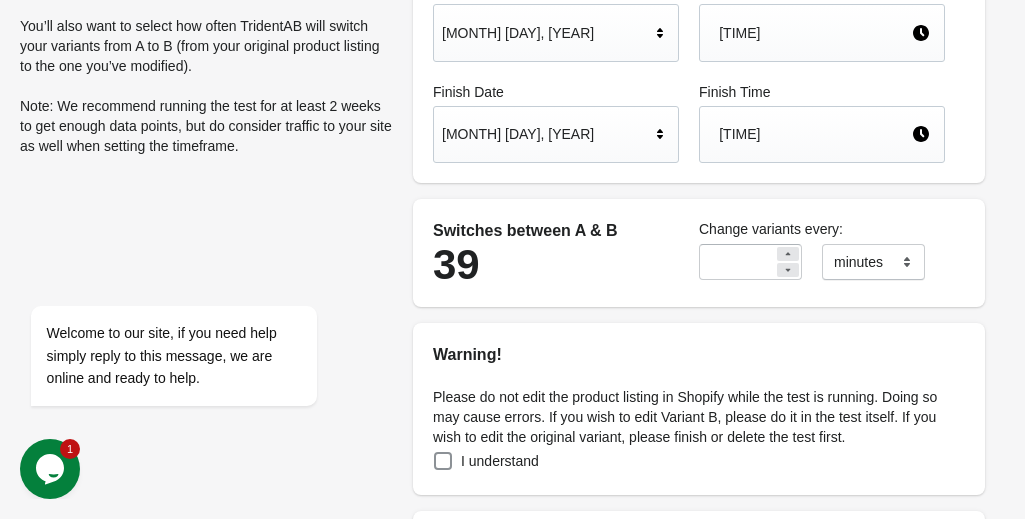 click on "3:26 PM" at bounding box center (815, 134) 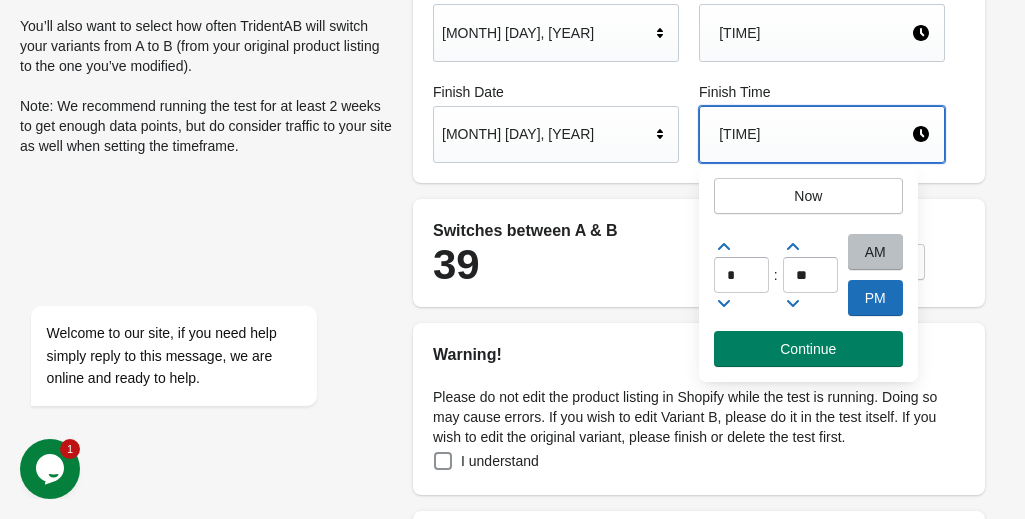 click at bounding box center (741, 247) 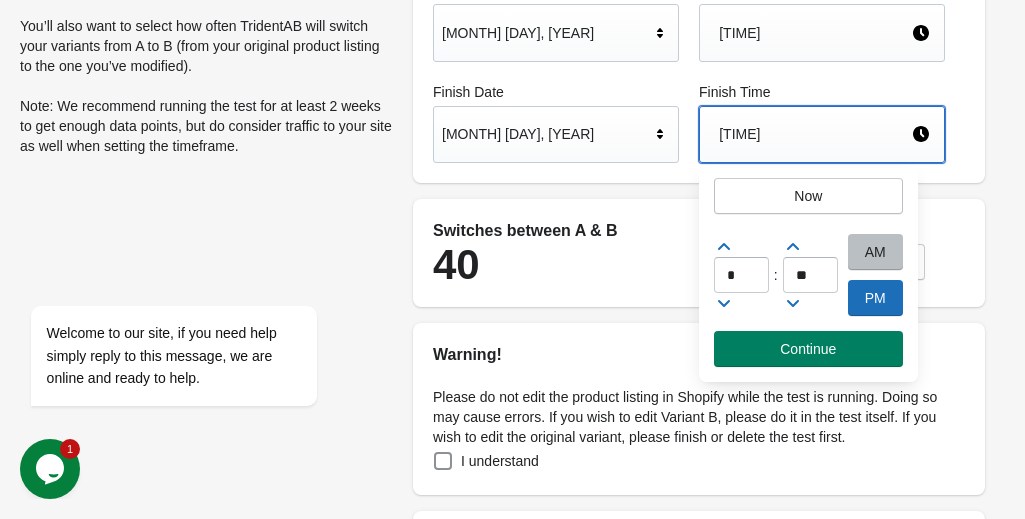 click 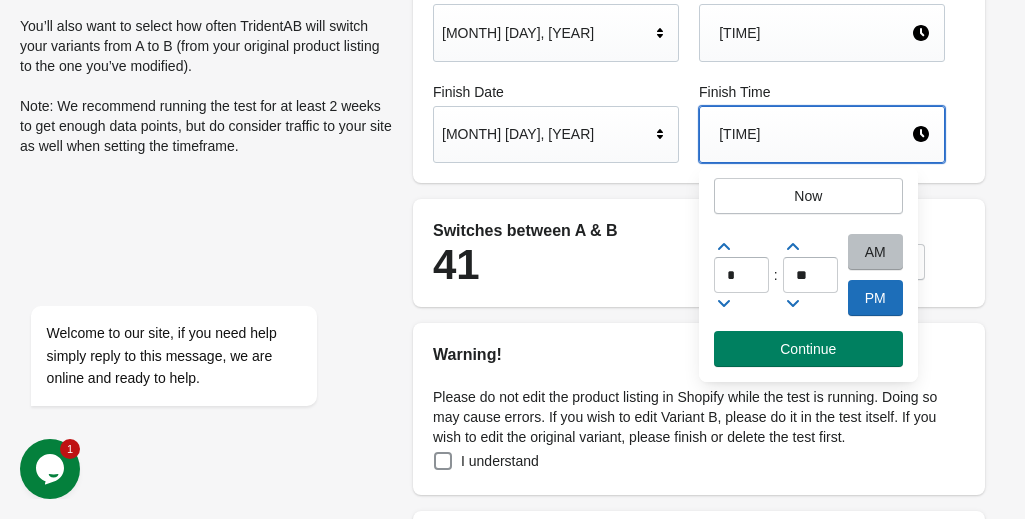 click 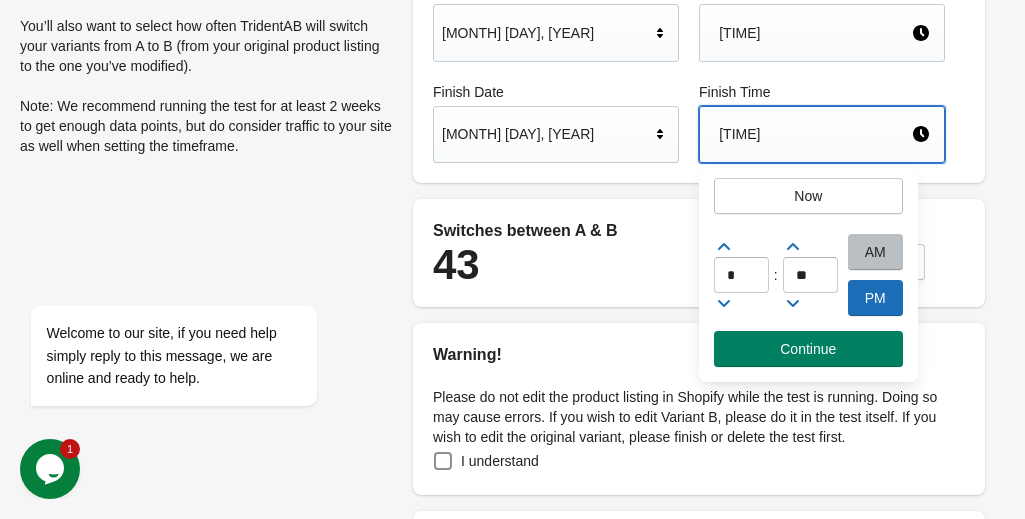 click 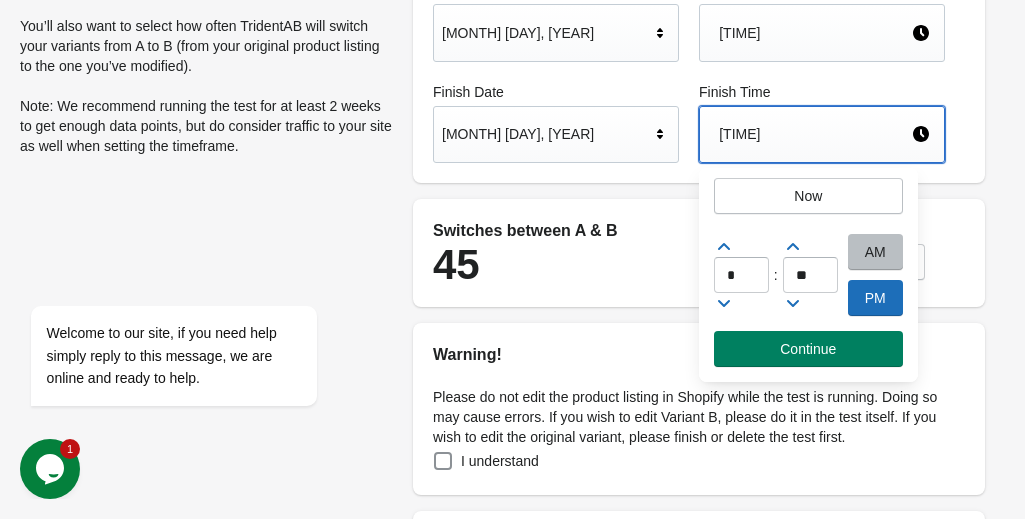 click 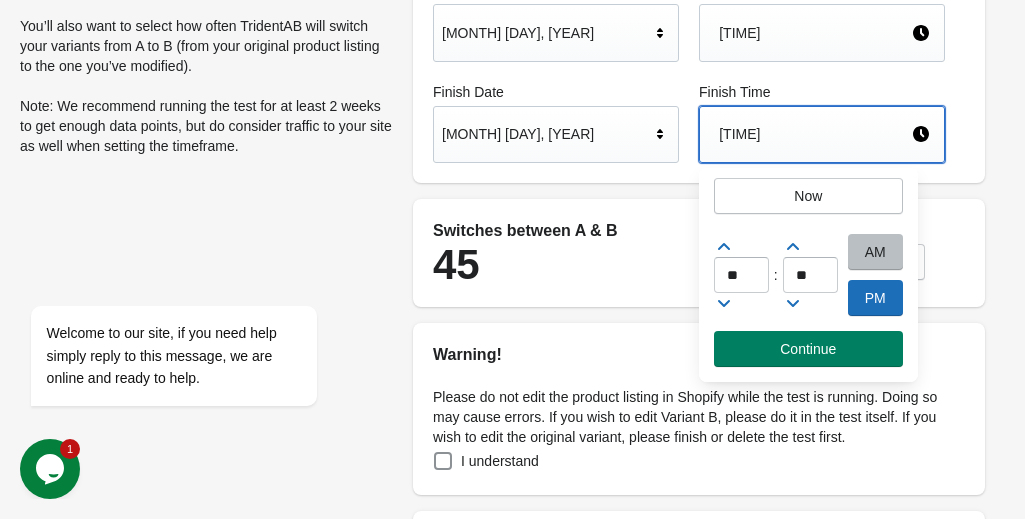 click 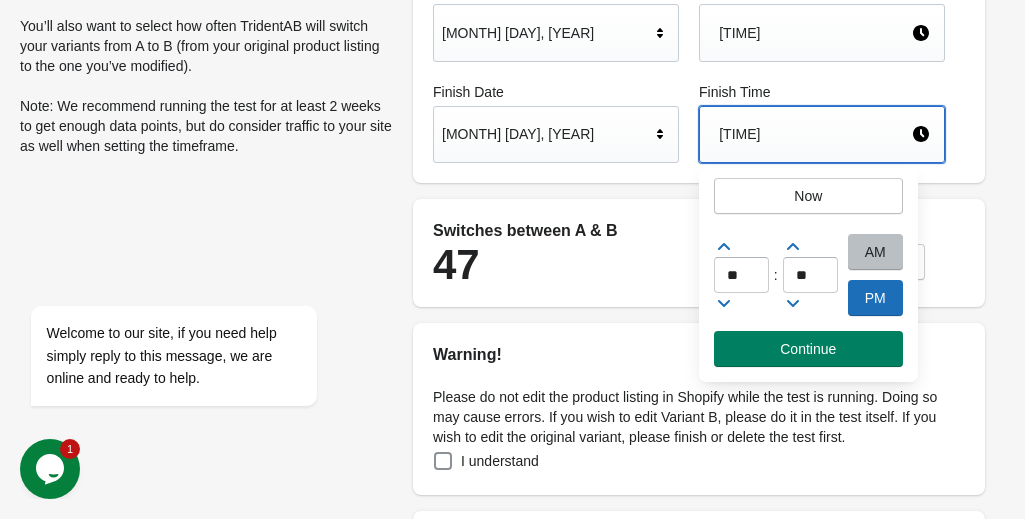 click 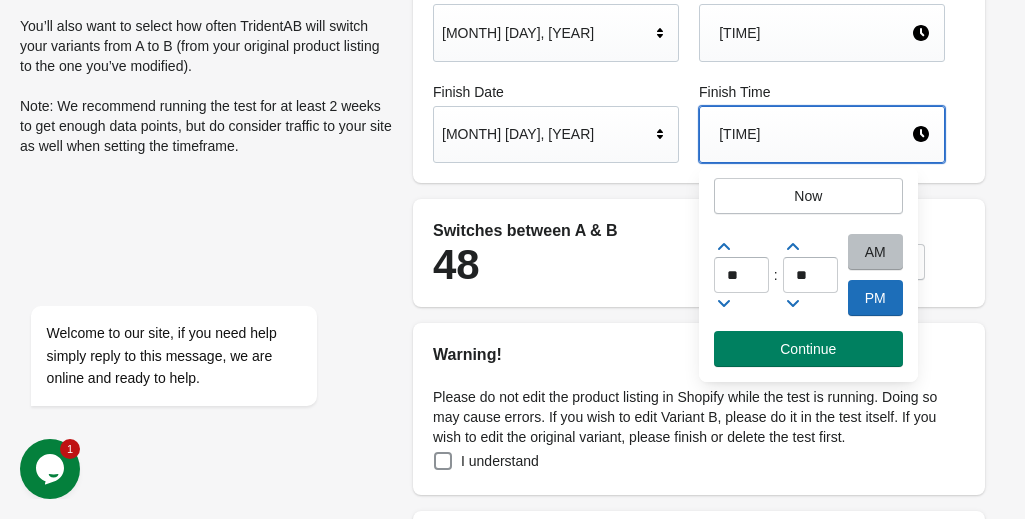 click 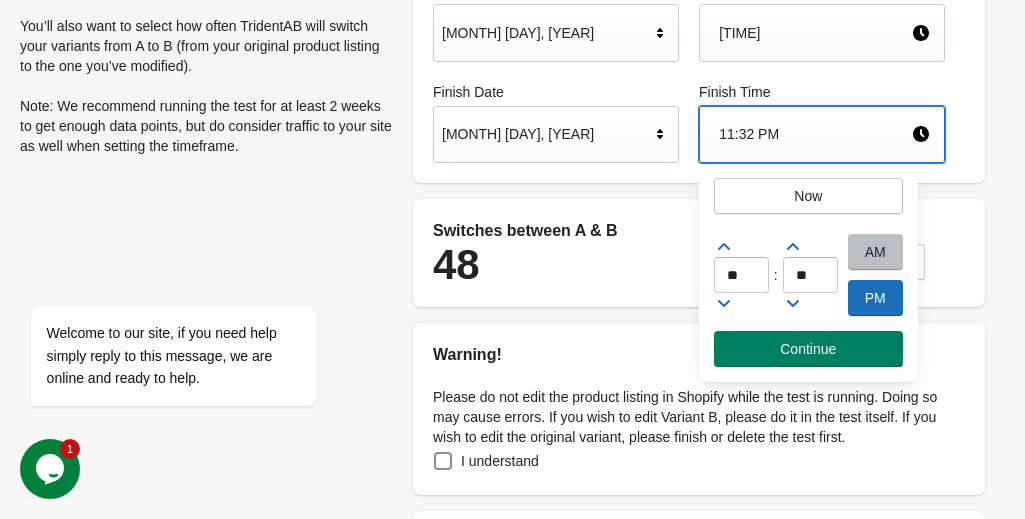 click 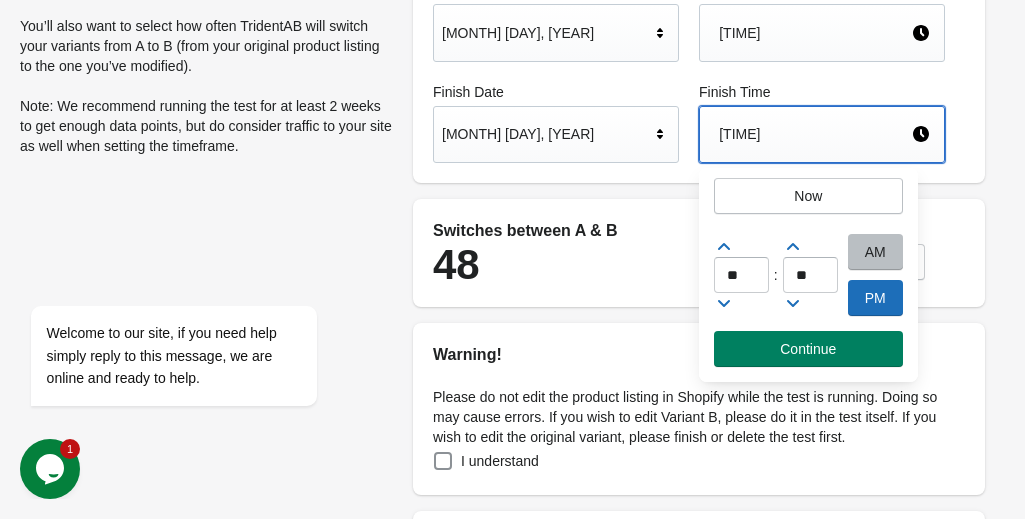 click 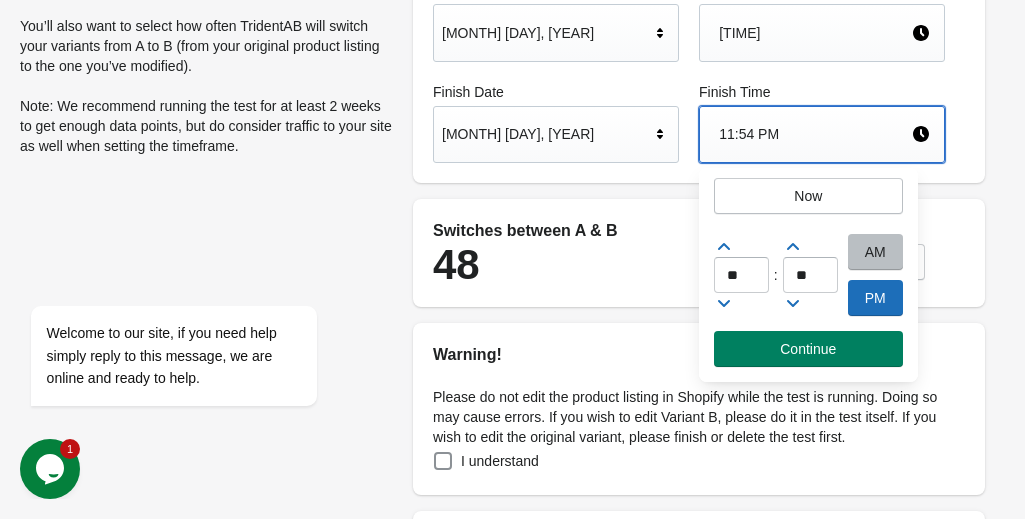 click 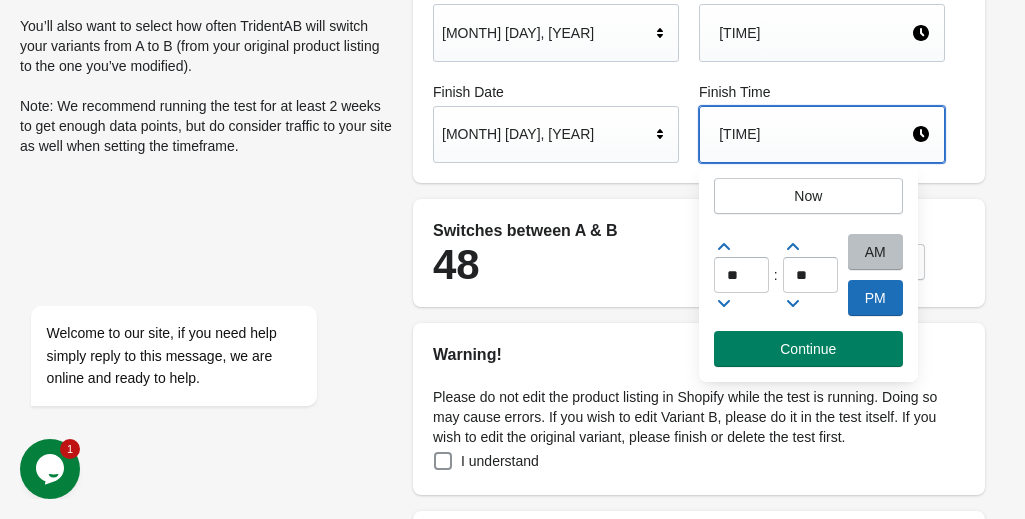 click 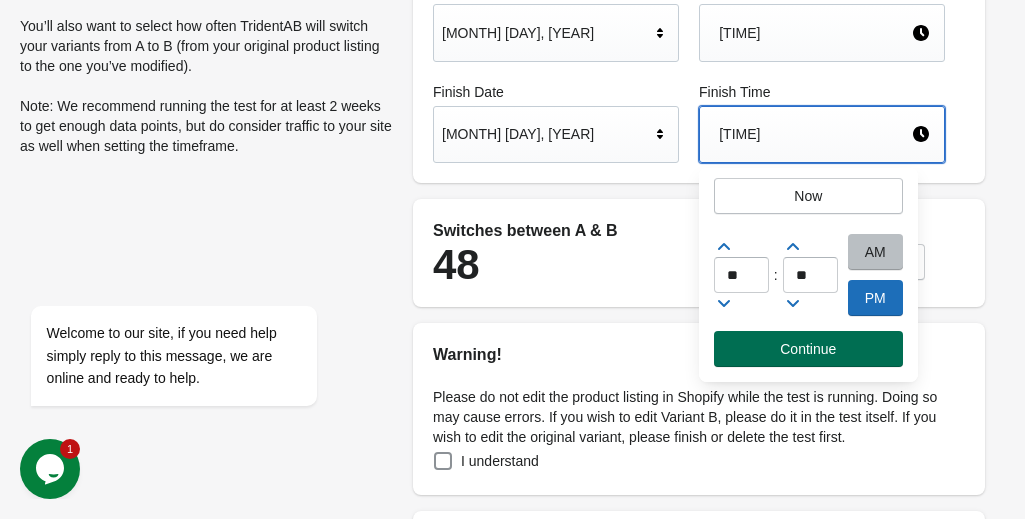 click on "Continue" at bounding box center (808, 349) 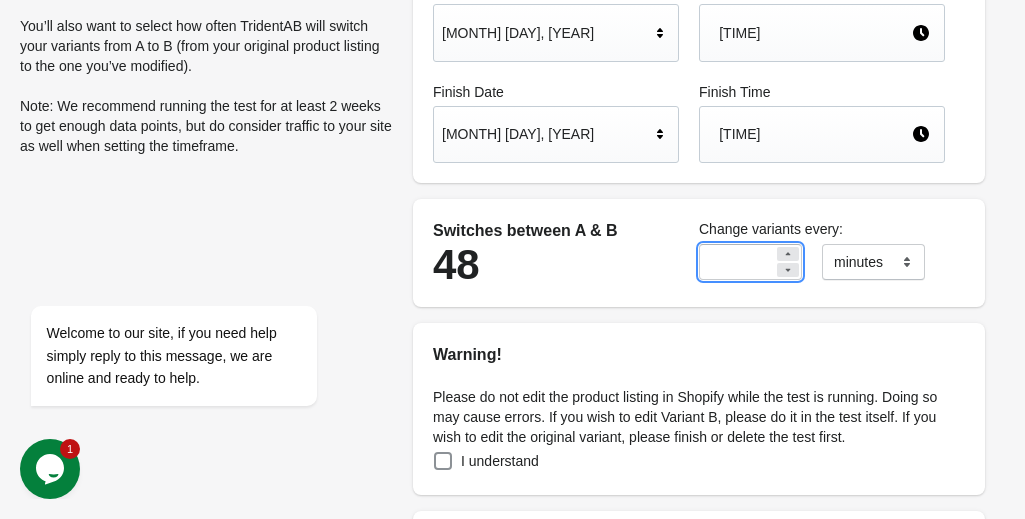 drag, startPoint x: 727, startPoint y: 267, endPoint x: 712, endPoint y: 267, distance: 15 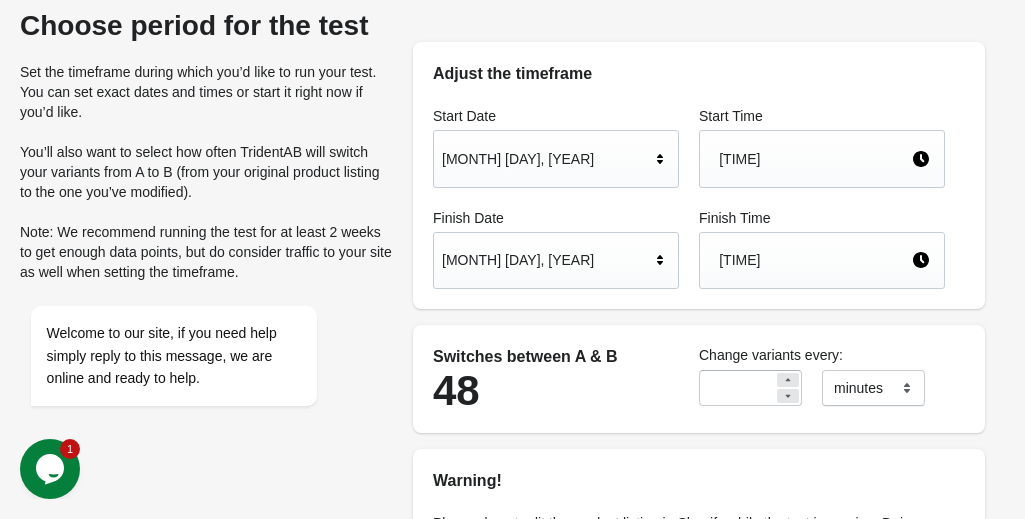 scroll, scrollTop: 100, scrollLeft: 0, axis: vertical 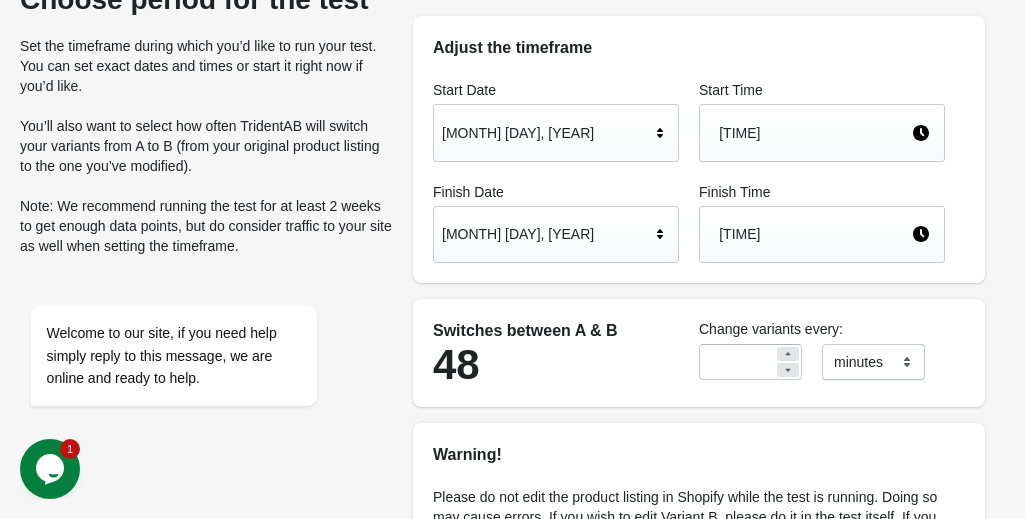 click at bounding box center (788, 370) 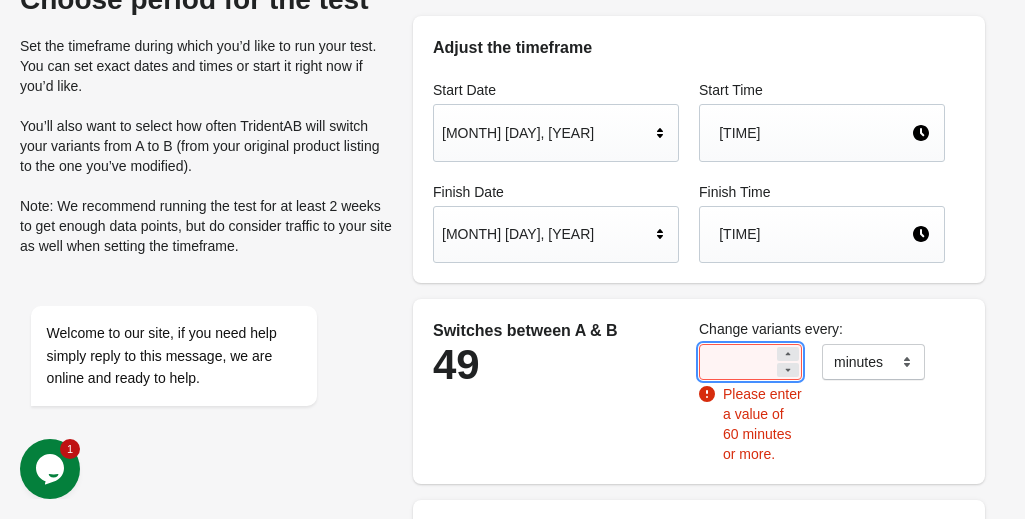click 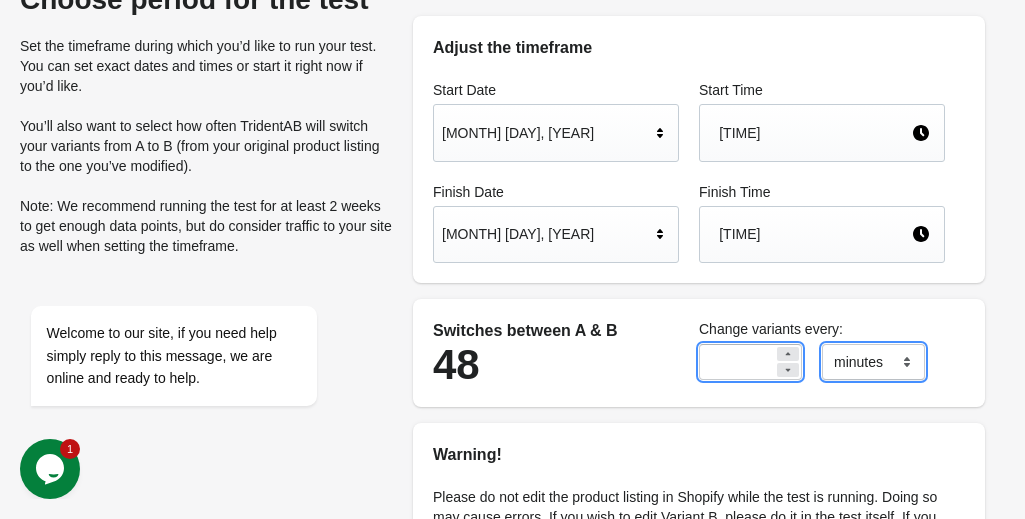 click on "******* ***** ****" at bounding box center (873, 362) 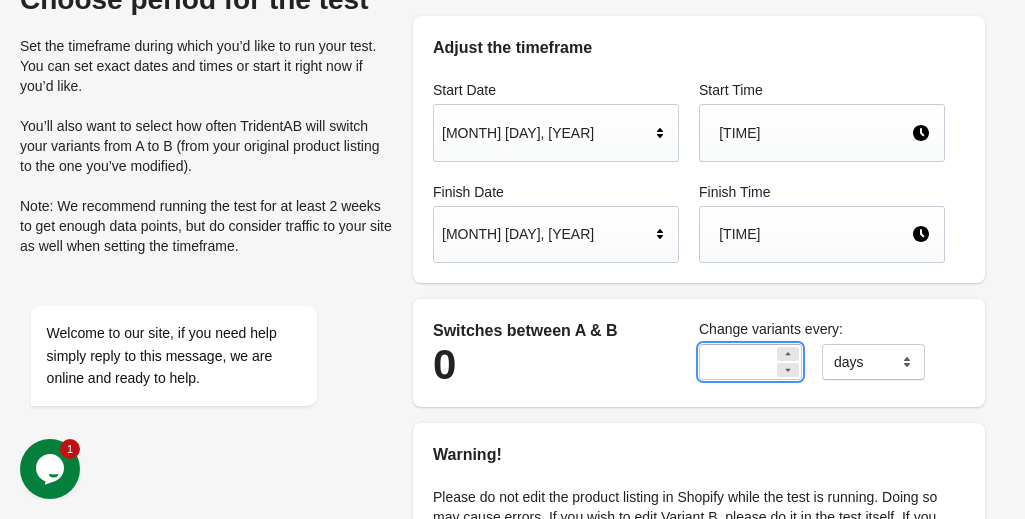 drag, startPoint x: 732, startPoint y: 357, endPoint x: 702, endPoint y: 349, distance: 31.04835 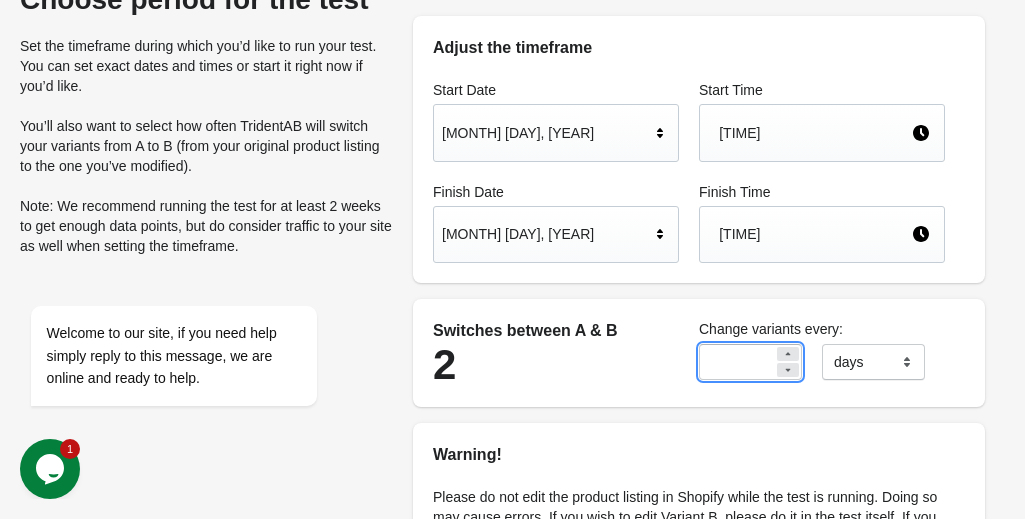 type on "*" 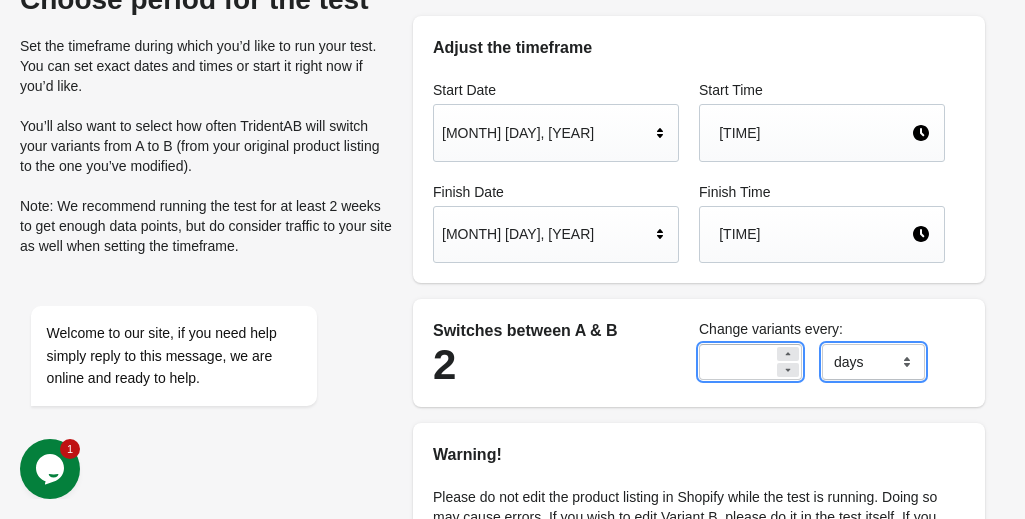 click on "******* ***** ****" at bounding box center (873, 362) 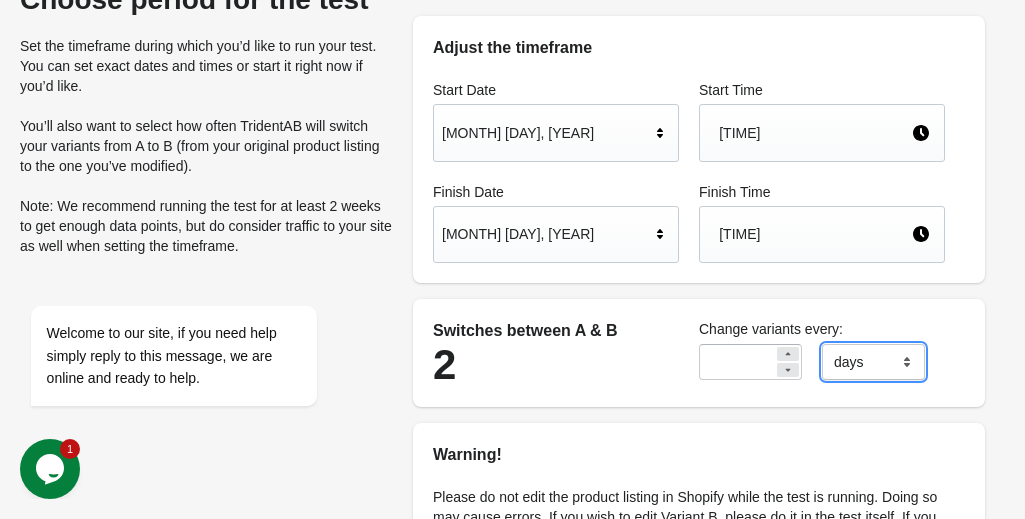 select on "*******" 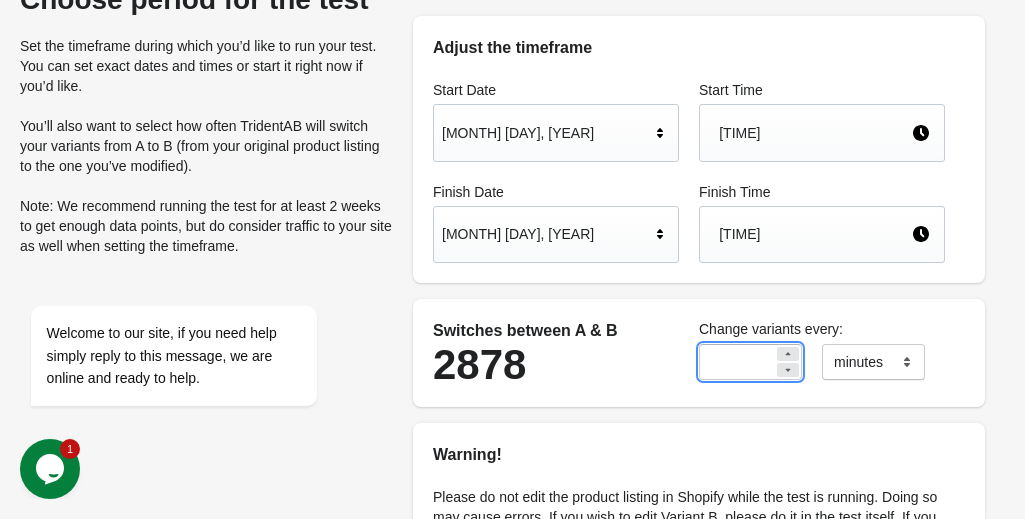 drag, startPoint x: 718, startPoint y: 368, endPoint x: 696, endPoint y: 364, distance: 22.36068 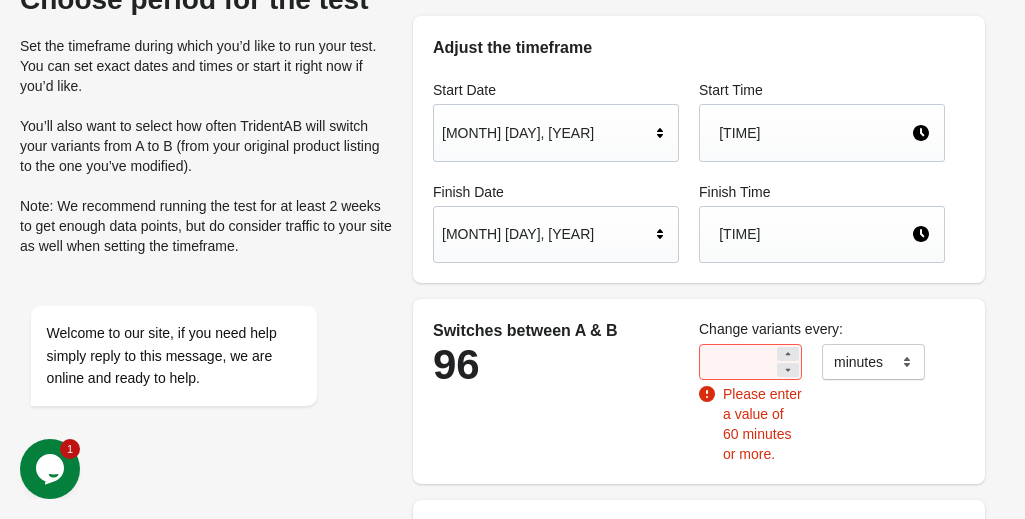 click on "Change variants every:" at bounding box center (822, 329) 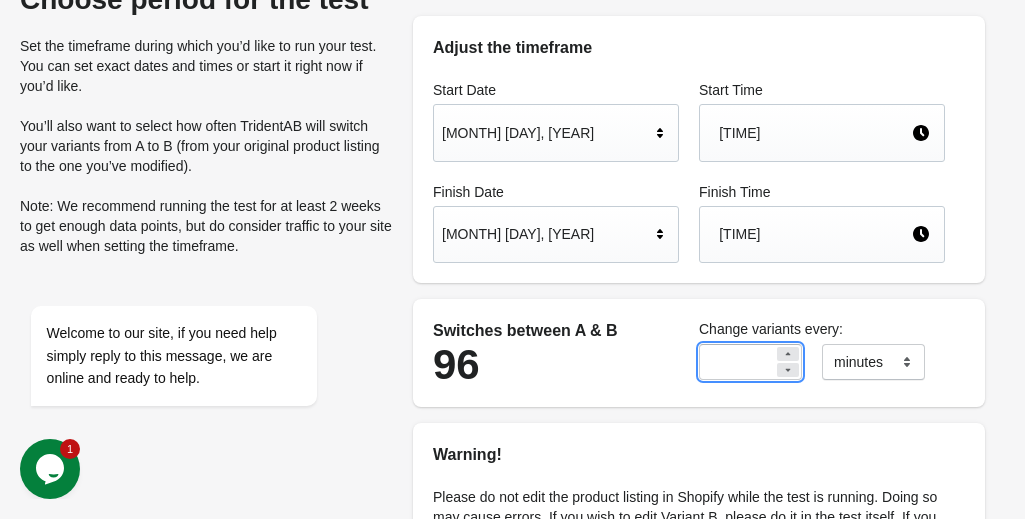 drag, startPoint x: 743, startPoint y: 356, endPoint x: 704, endPoint y: 353, distance: 39.115215 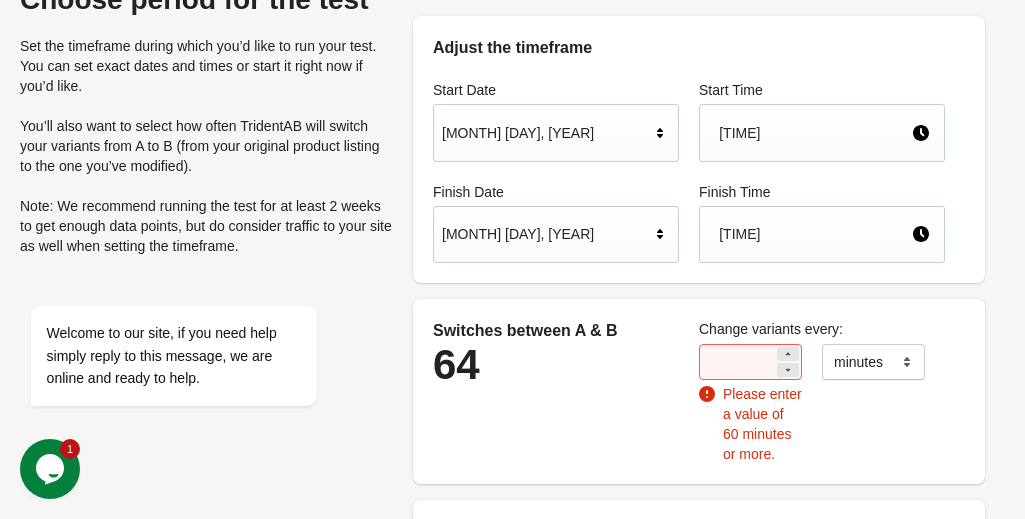 click on "Change variants every:" at bounding box center (822, 329) 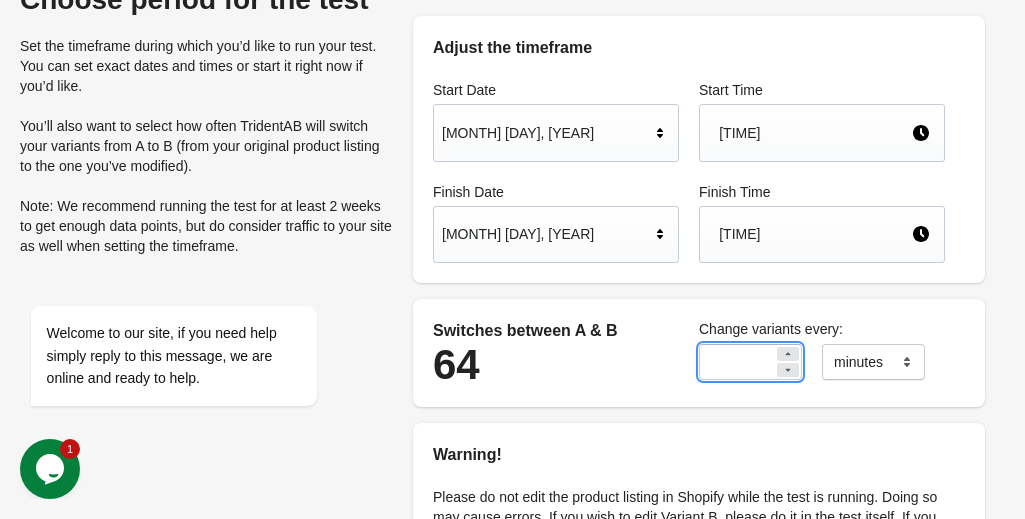 drag, startPoint x: 730, startPoint y: 367, endPoint x: 708, endPoint y: 369, distance: 22.090721 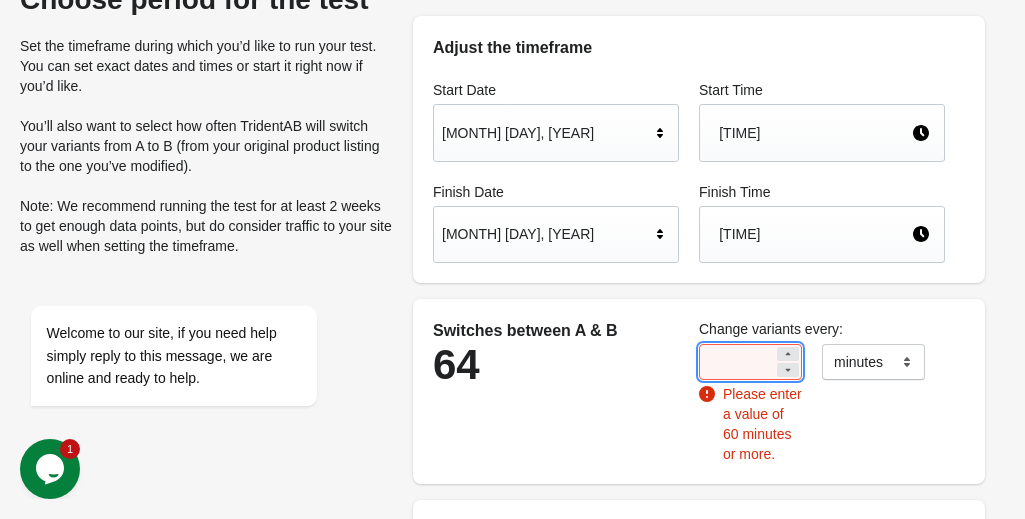 click on "**" at bounding box center (736, 362) 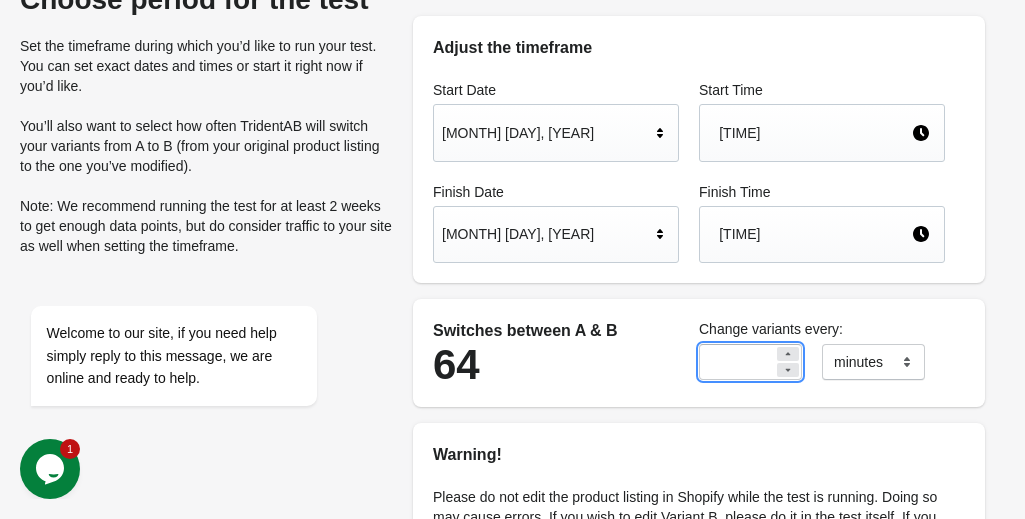 click on "**" at bounding box center (736, 362) 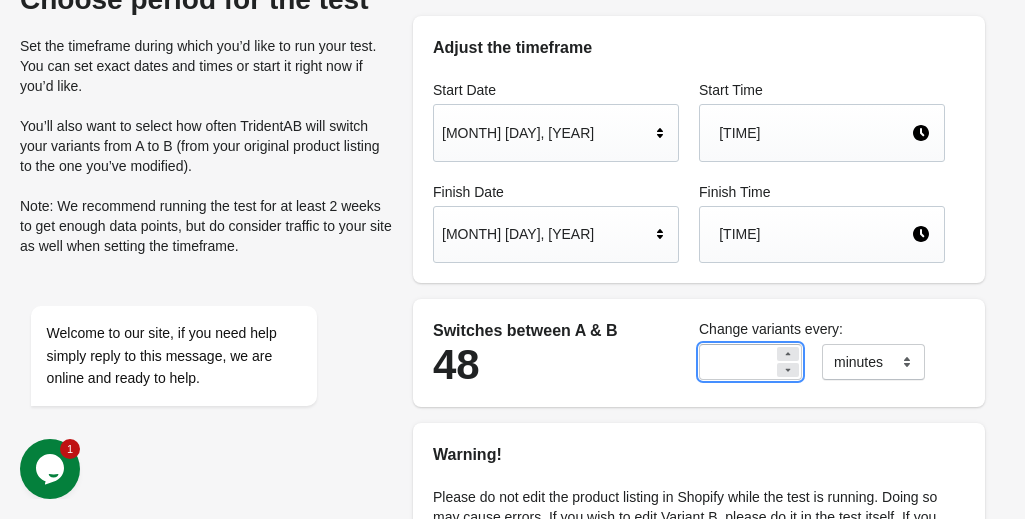 type on "**" 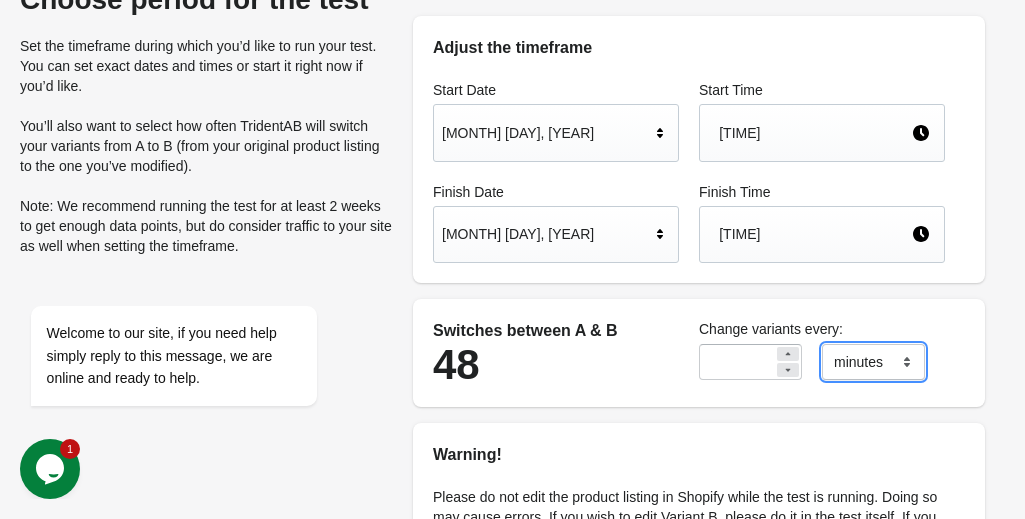 click on "******* ***** ****" at bounding box center [873, 362] 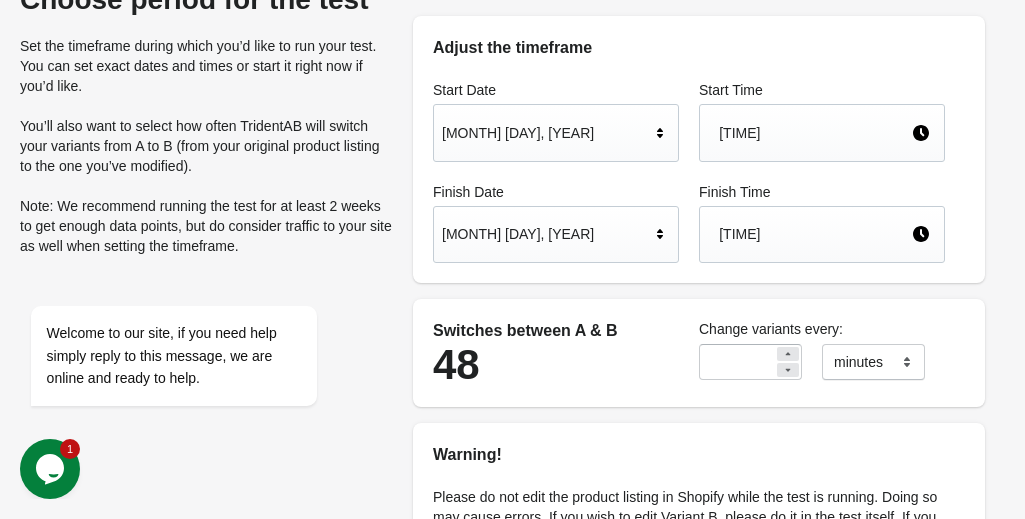 click on "Switches between A & B 48 Change variants every: ** ******* ***** **** minutes" at bounding box center (699, 353) 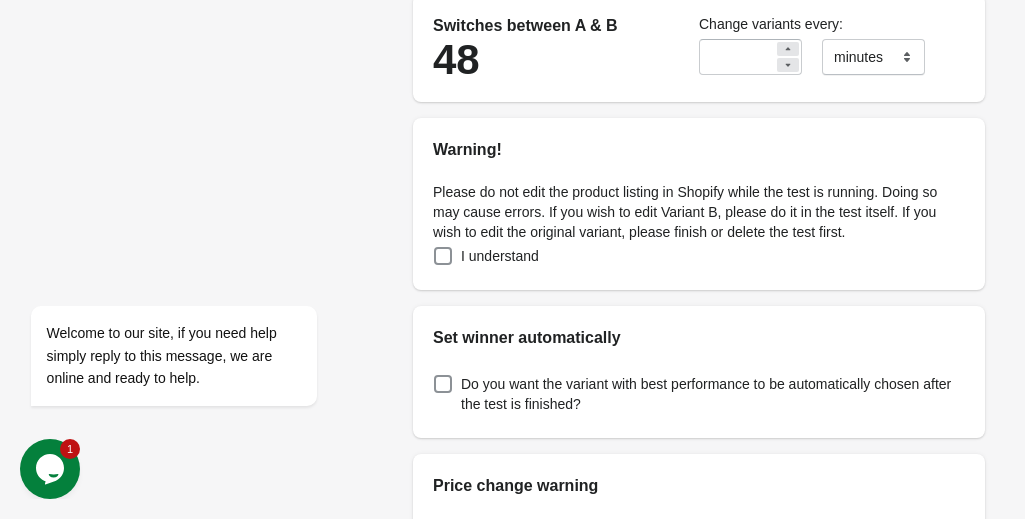 scroll, scrollTop: 396, scrollLeft: 0, axis: vertical 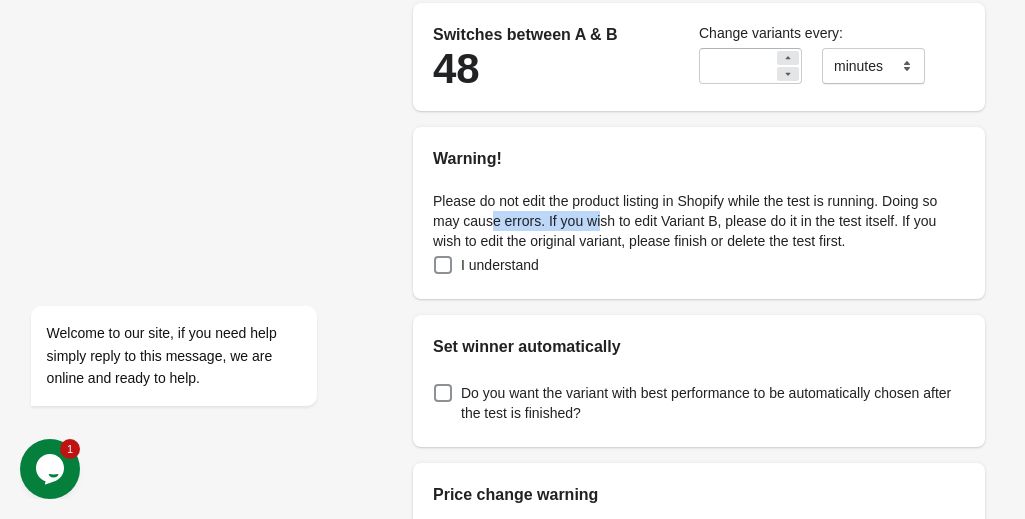 drag, startPoint x: 488, startPoint y: 215, endPoint x: 598, endPoint y: 217, distance: 110.01818 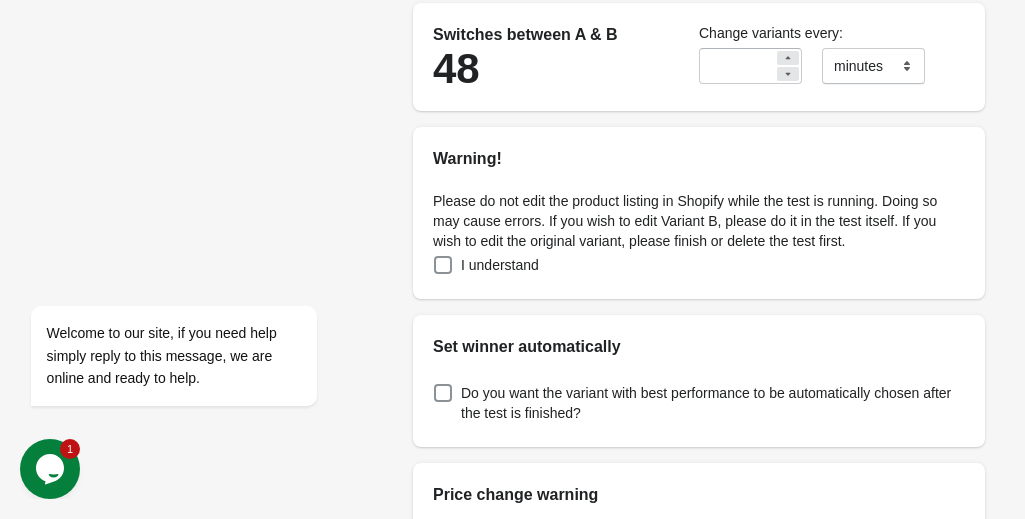 click on "Please do not edit the product listing in Shopify while the test is running. Doing so may cause errors. If you wish to edit Variant B, please do it in the test itself. If you wish to edit the original variant, please finish or delete the test first." at bounding box center [699, 221] 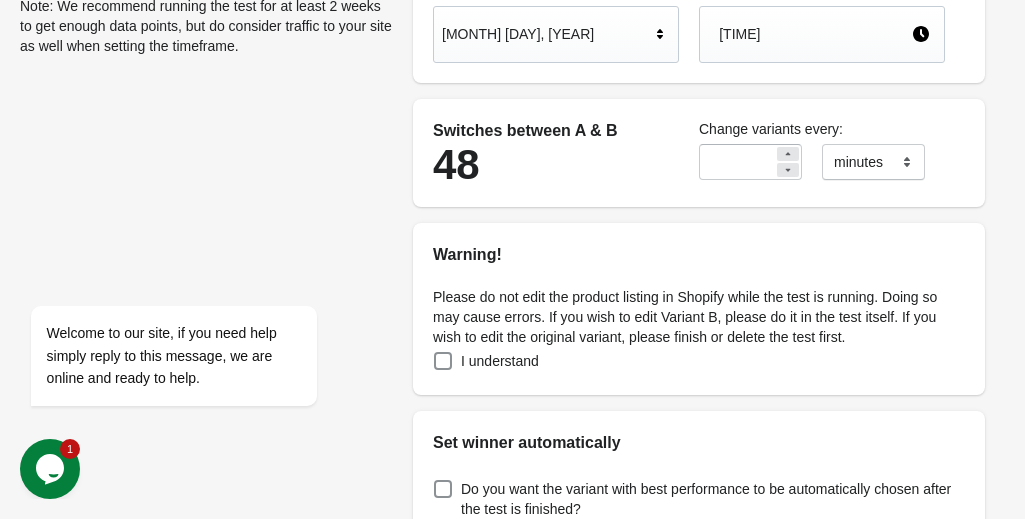 scroll, scrollTop: 0, scrollLeft: 0, axis: both 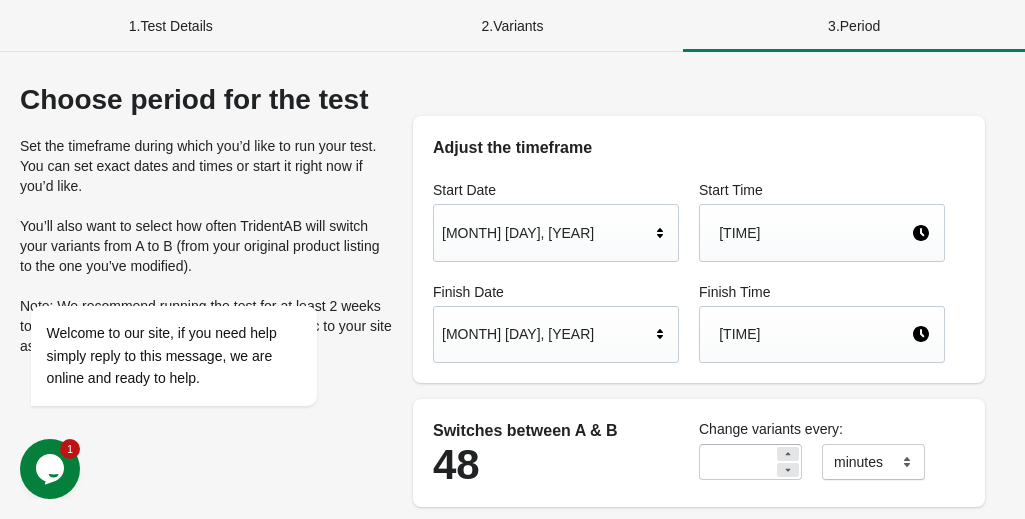 click on "2 .  Variants" at bounding box center (513, 26) 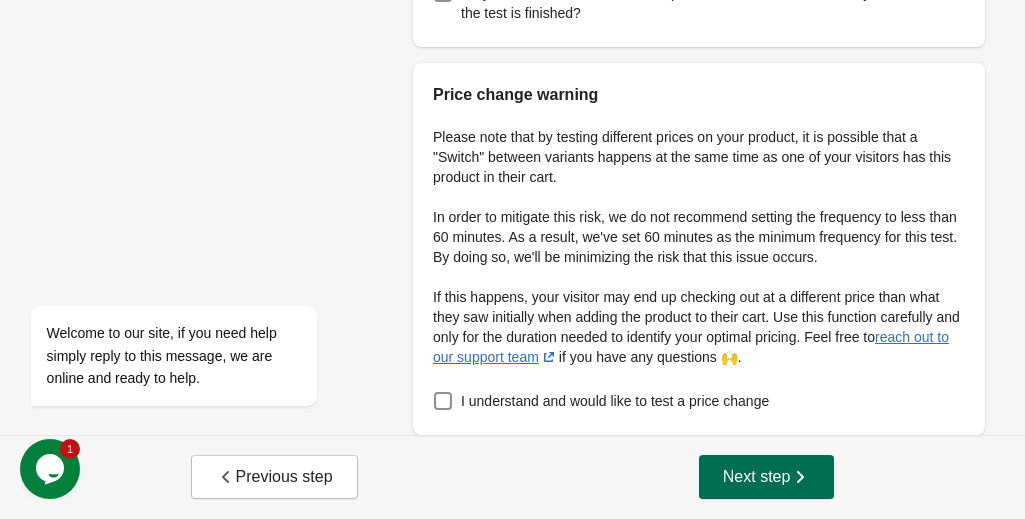 click on "Next step" at bounding box center [767, 477] 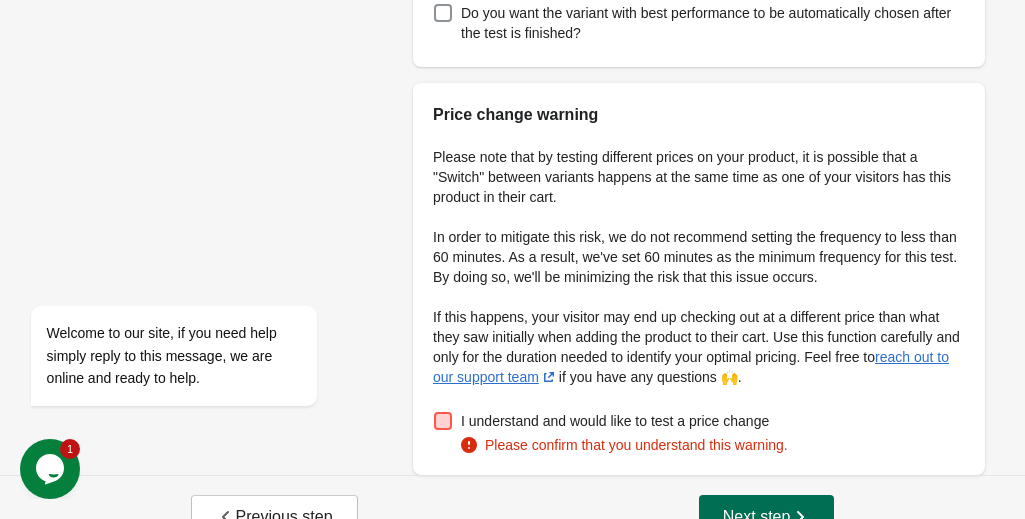 scroll, scrollTop: 816, scrollLeft: 0, axis: vertical 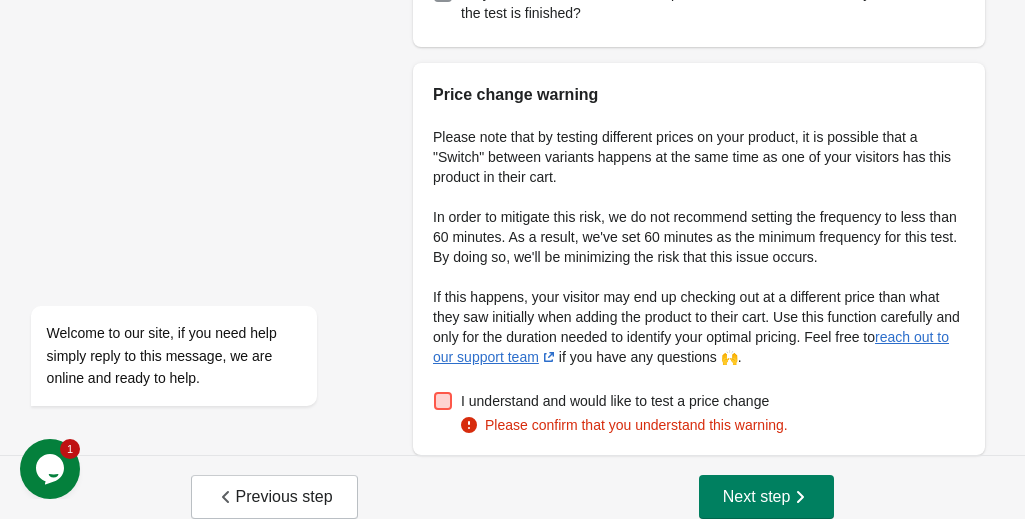 drag, startPoint x: 553, startPoint y: 391, endPoint x: 717, endPoint y: 466, distance: 180.3358 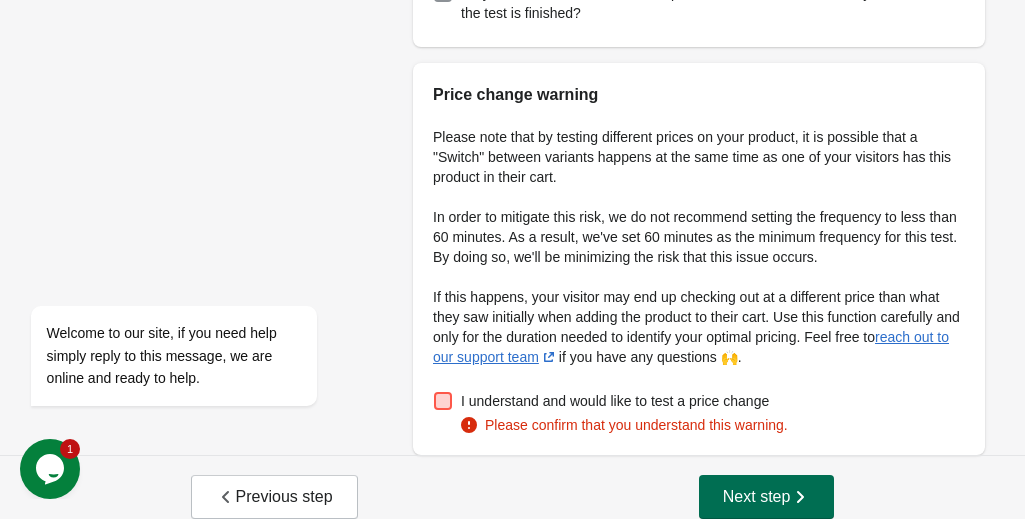 click on "I understand and would like to test a price change" at bounding box center [615, 401] 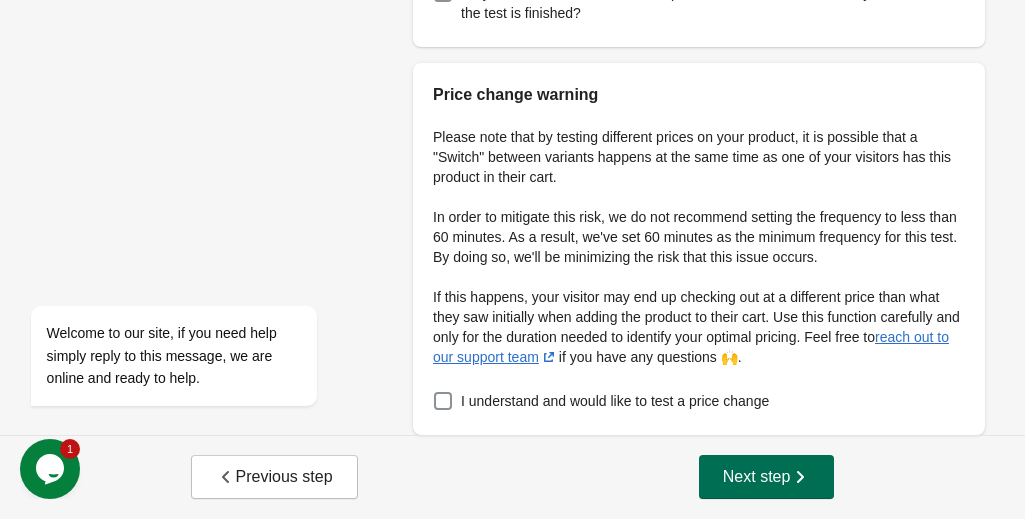 click on "Next step" at bounding box center (767, 477) 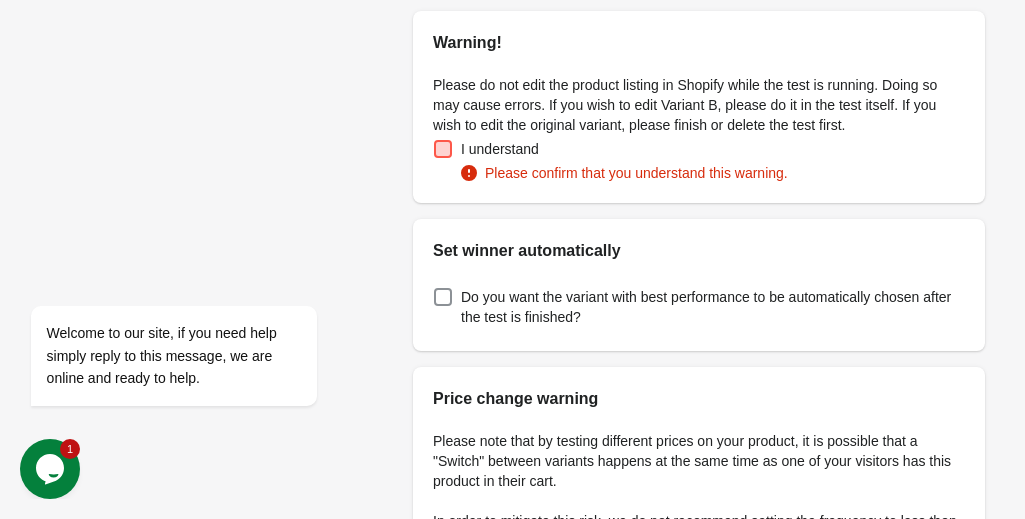 scroll, scrollTop: 0, scrollLeft: 0, axis: both 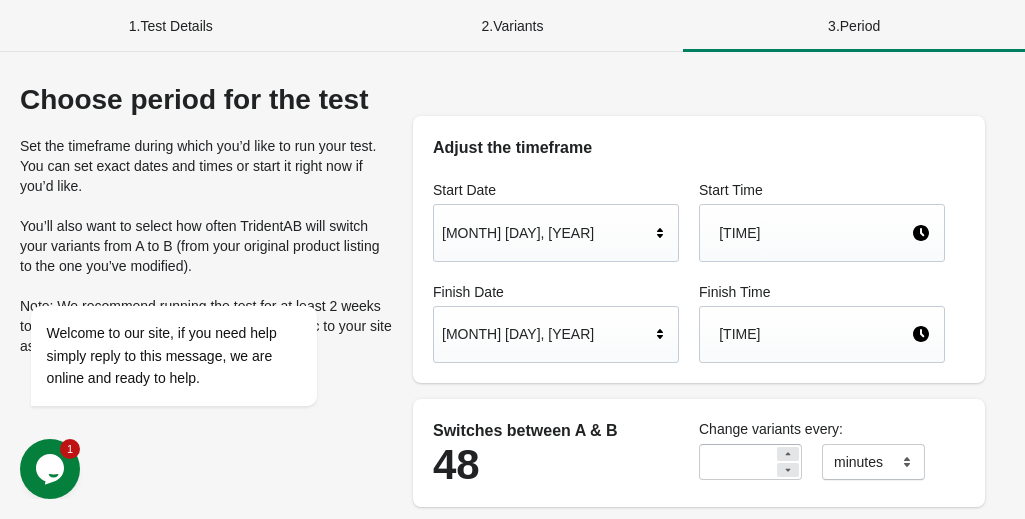 click on "2 .  Variants" at bounding box center (513, 26) 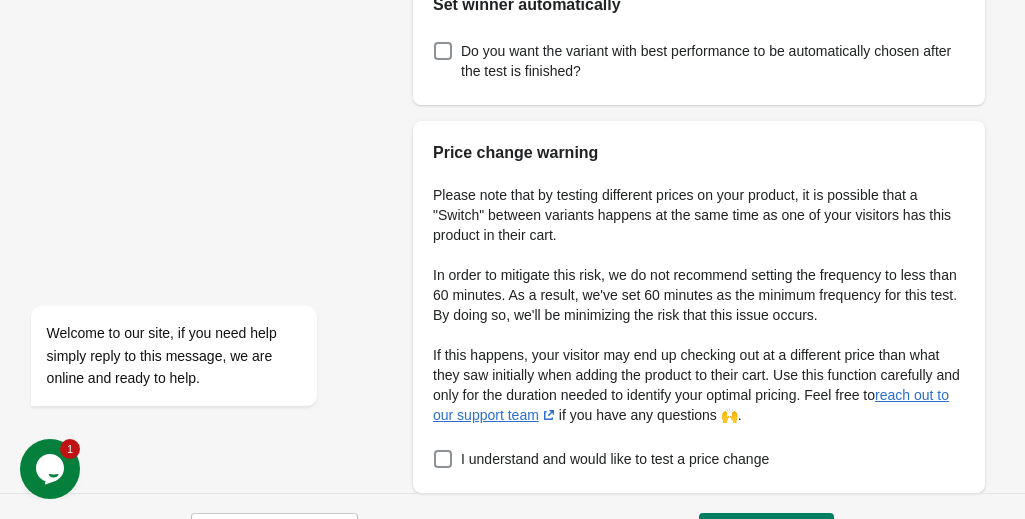 scroll, scrollTop: 816, scrollLeft: 0, axis: vertical 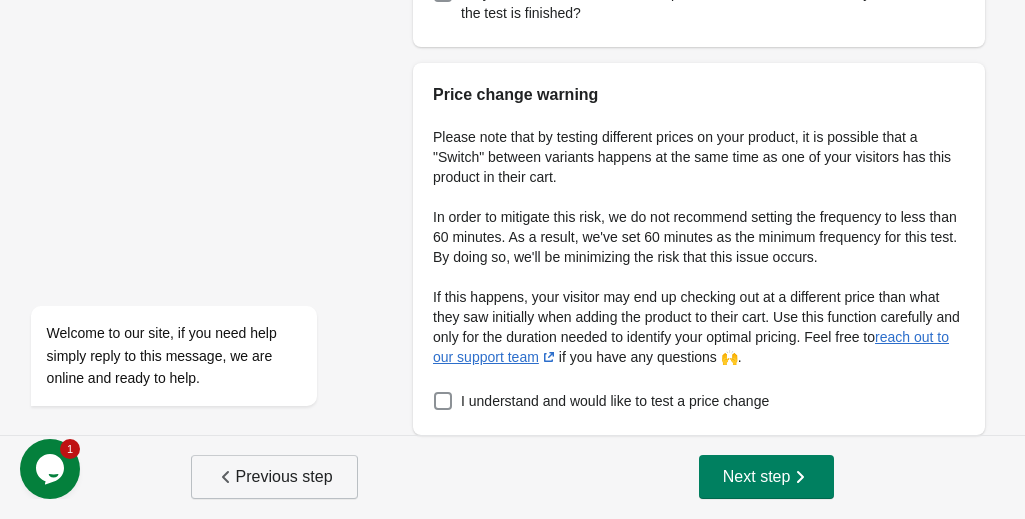 click on "Previous step" at bounding box center (274, 477) 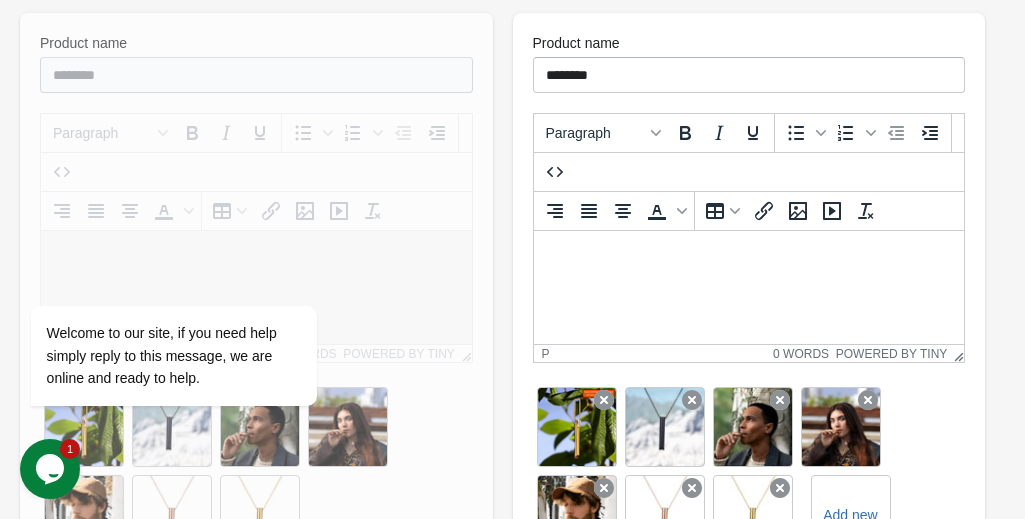 scroll, scrollTop: 300, scrollLeft: 0, axis: vertical 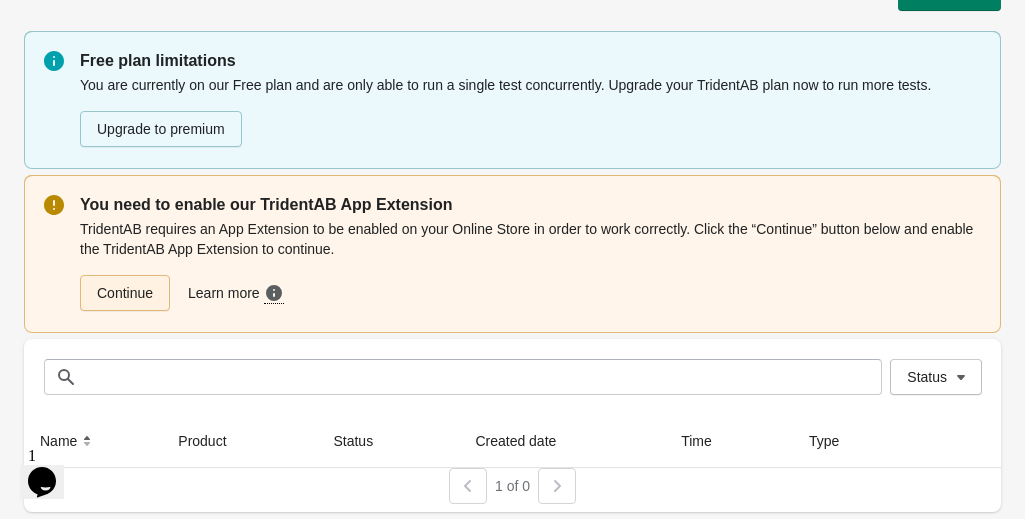 click on "Continue" at bounding box center (125, 293) 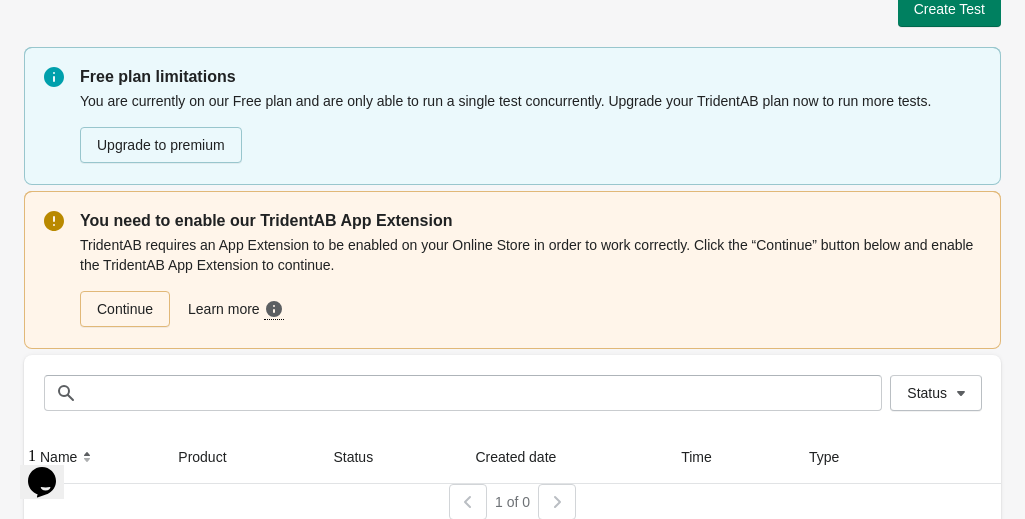 scroll, scrollTop: 45, scrollLeft: 0, axis: vertical 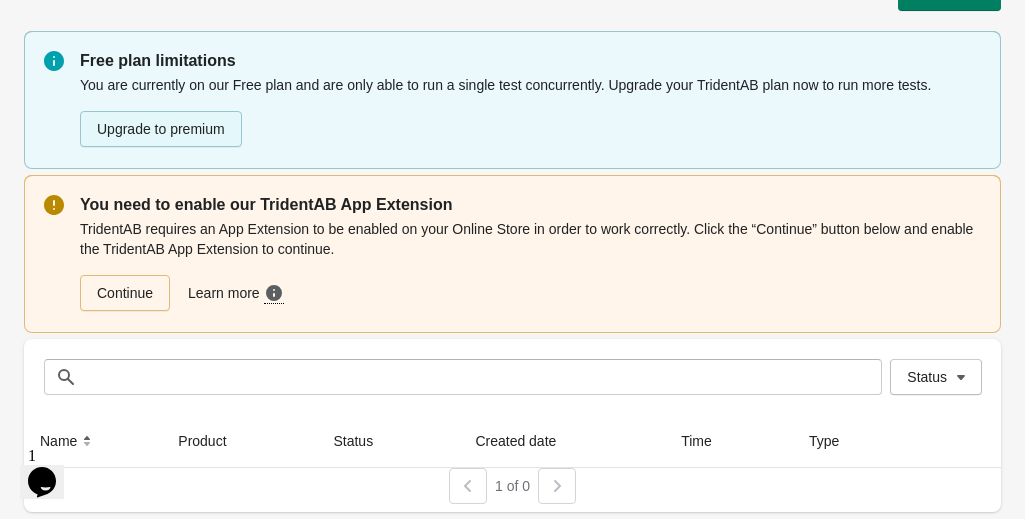 click on "Upgrade to premium" at bounding box center [161, 129] 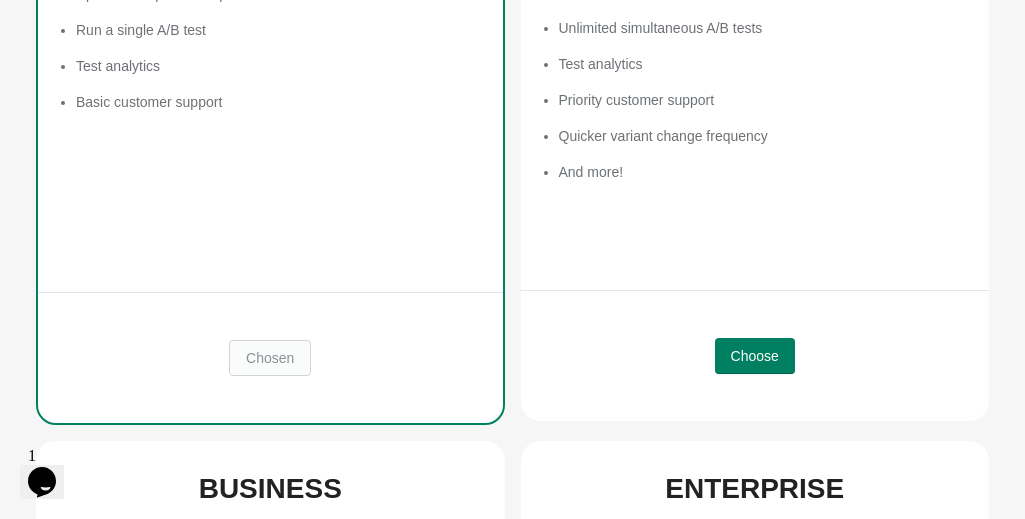 scroll, scrollTop: 465, scrollLeft: 0, axis: vertical 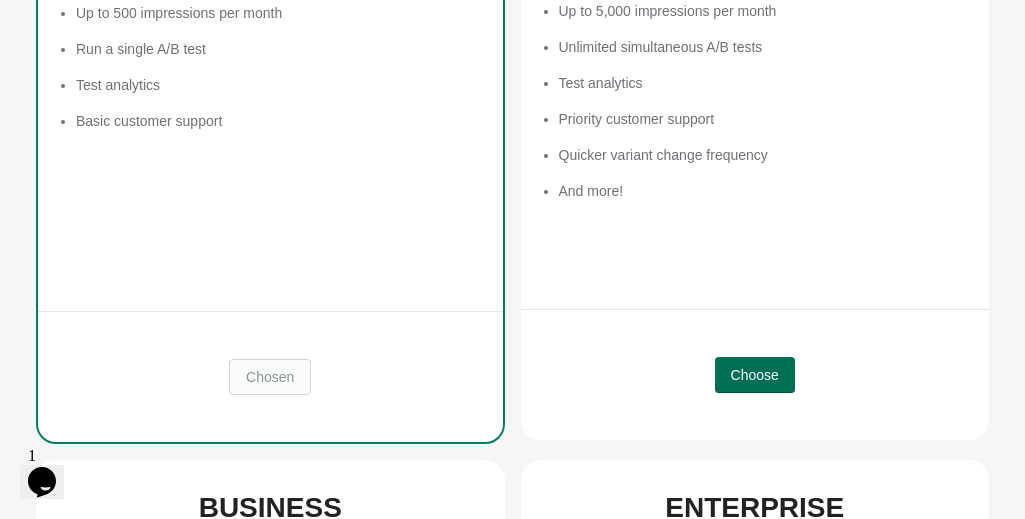 click on "Choose" at bounding box center [755, 375] 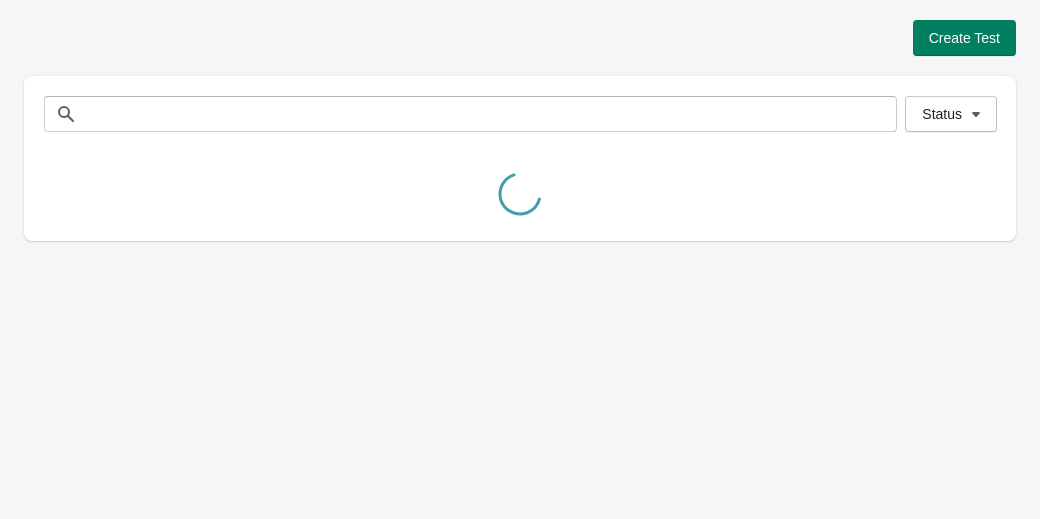scroll, scrollTop: 0, scrollLeft: 0, axis: both 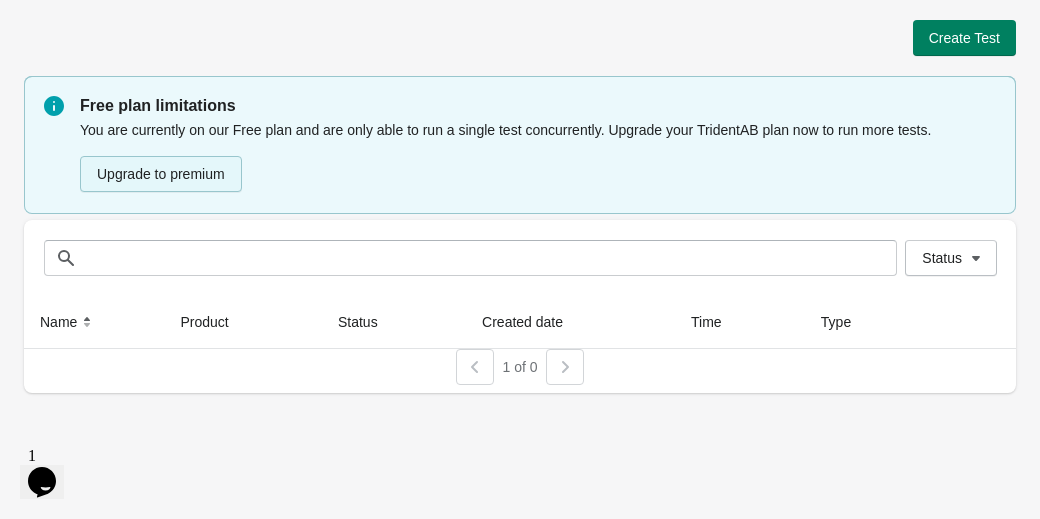 click on "Upgrade to premium" at bounding box center [161, 174] 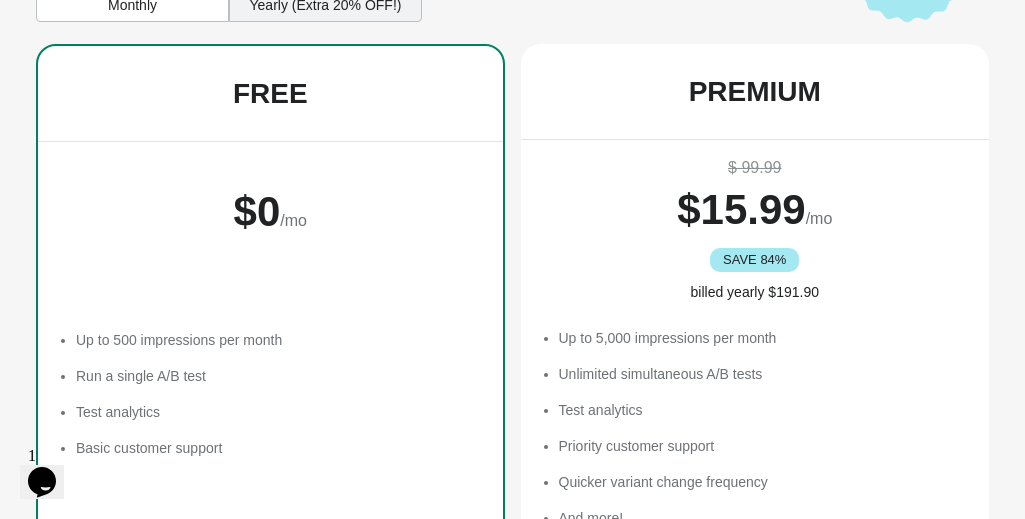 scroll, scrollTop: 100, scrollLeft: 0, axis: vertical 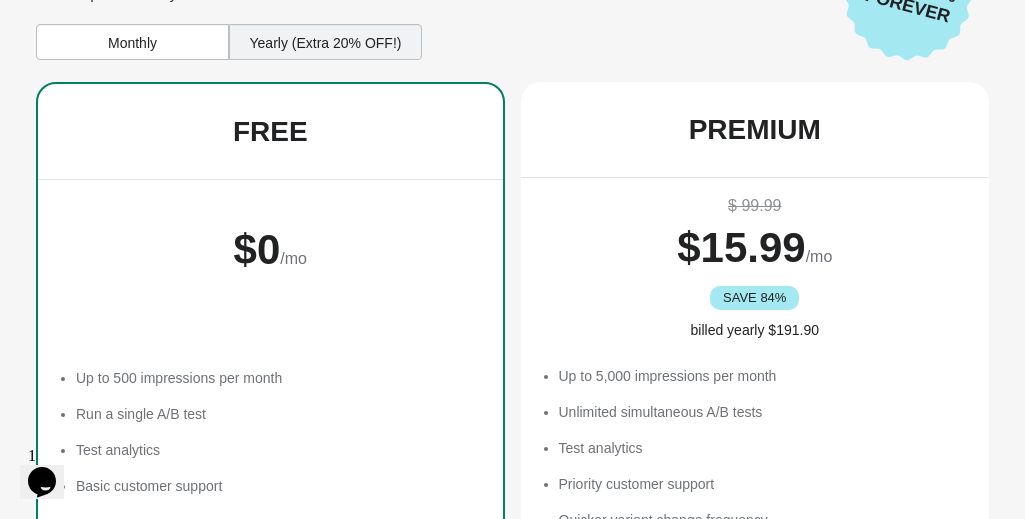 click on "Yearly (Extra 20% OFF!)" at bounding box center [325, 42] 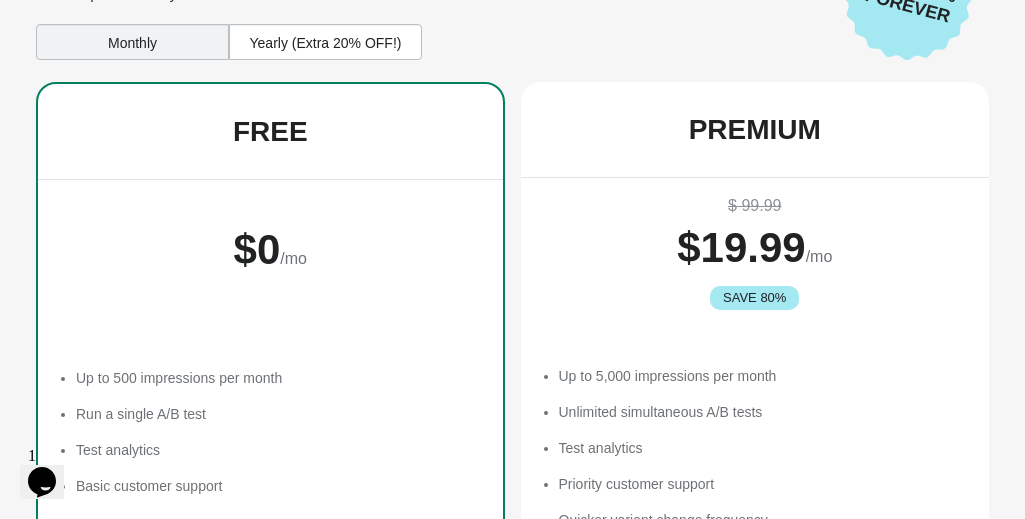 click on "Monthly" at bounding box center (132, 42) 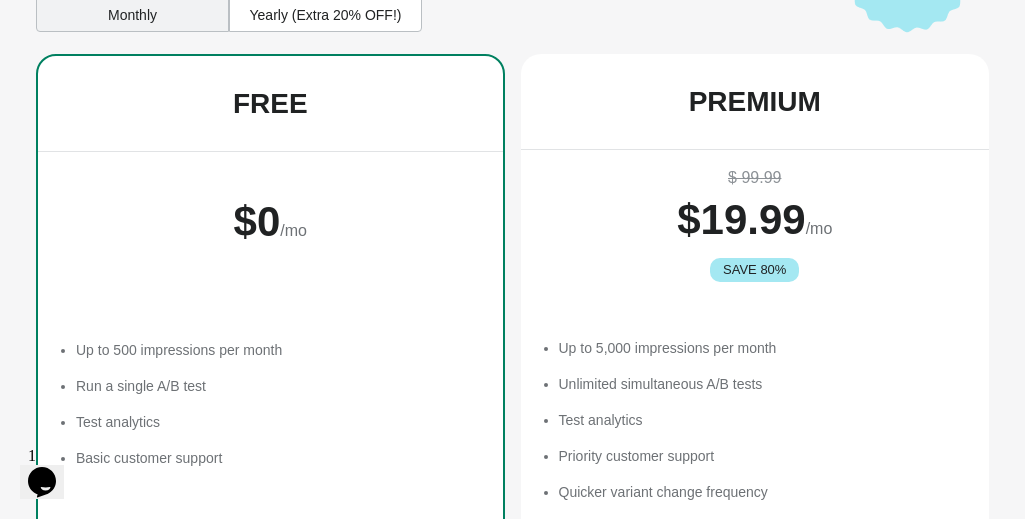 scroll, scrollTop: 0, scrollLeft: 0, axis: both 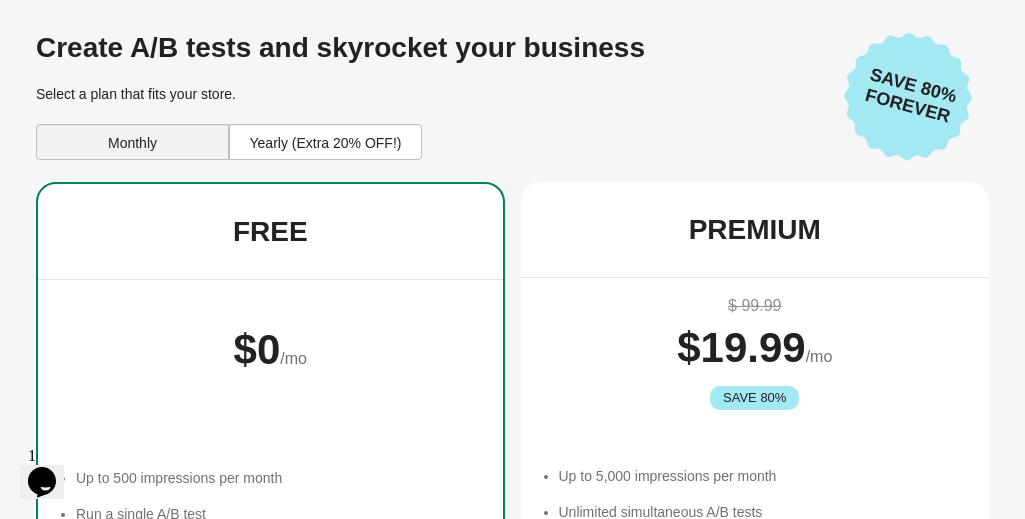 click on "Monthly" at bounding box center [132, 142] 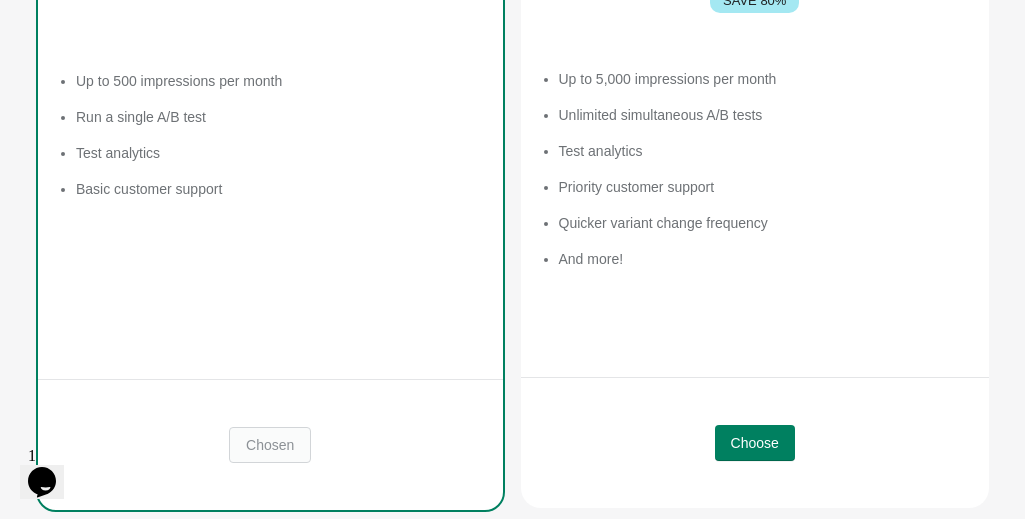 scroll, scrollTop: 465, scrollLeft: 0, axis: vertical 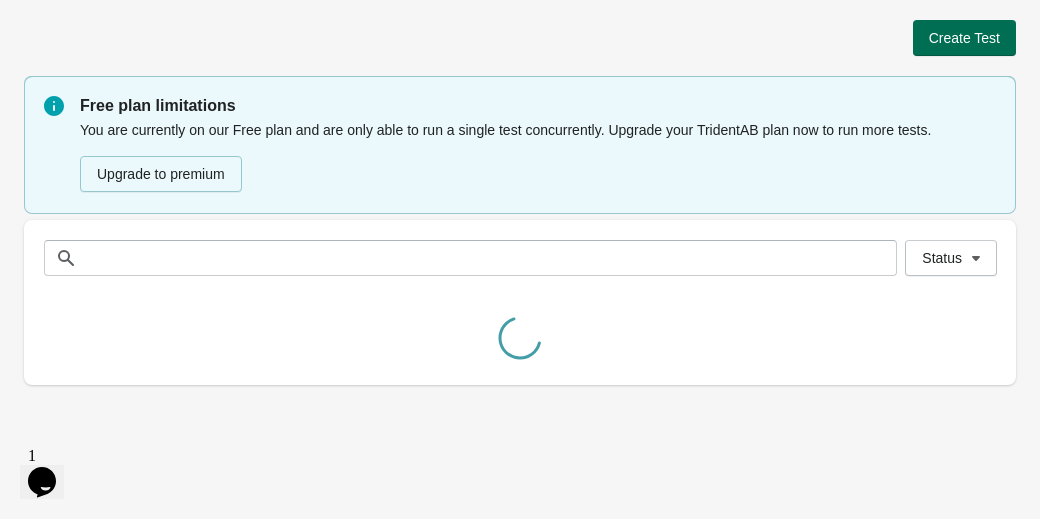 click on "Create Test" at bounding box center (964, 38) 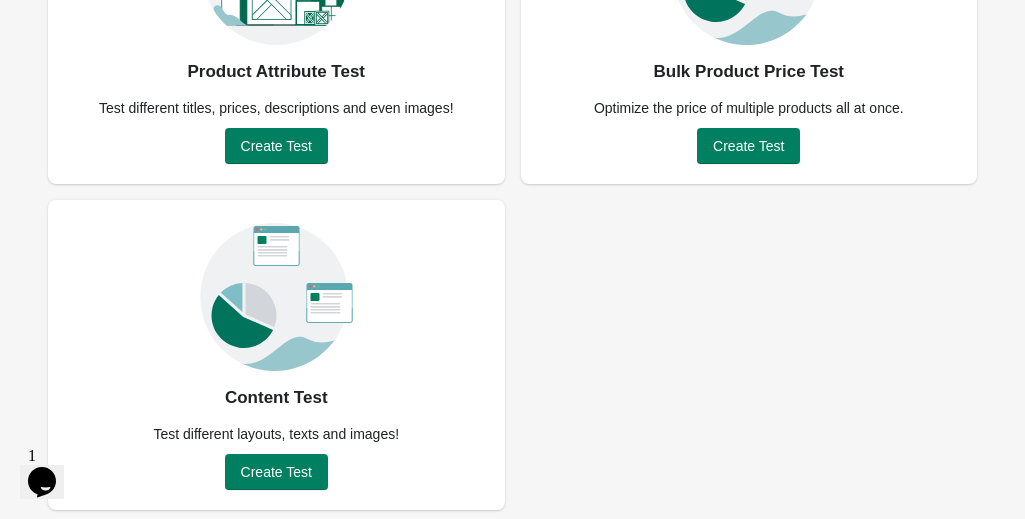 scroll, scrollTop: 0, scrollLeft: 0, axis: both 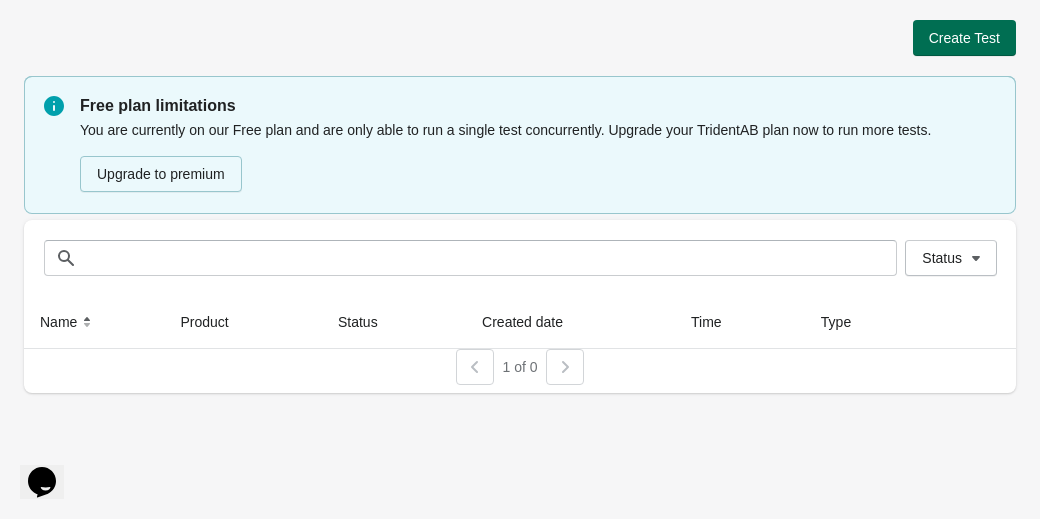 click on "Create Test" at bounding box center [964, 38] 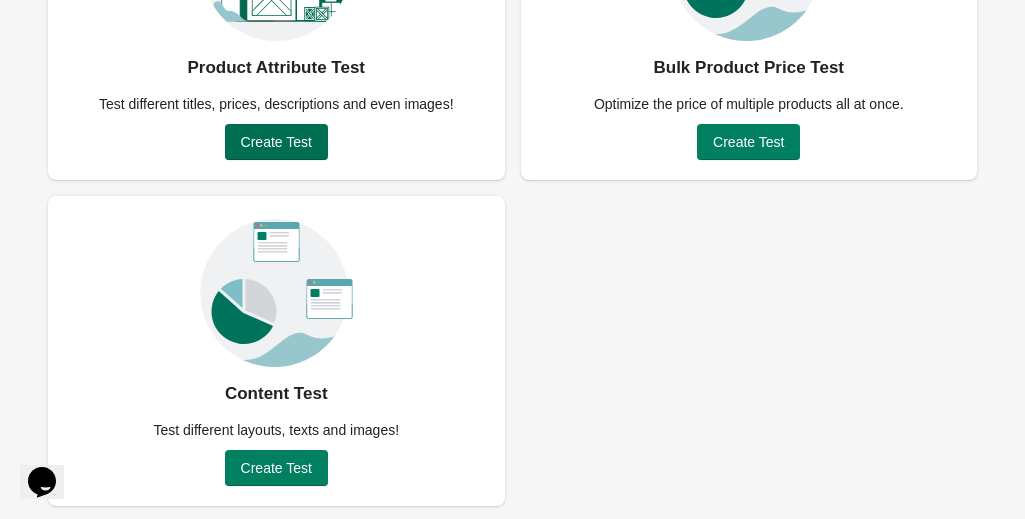 scroll, scrollTop: 288, scrollLeft: 0, axis: vertical 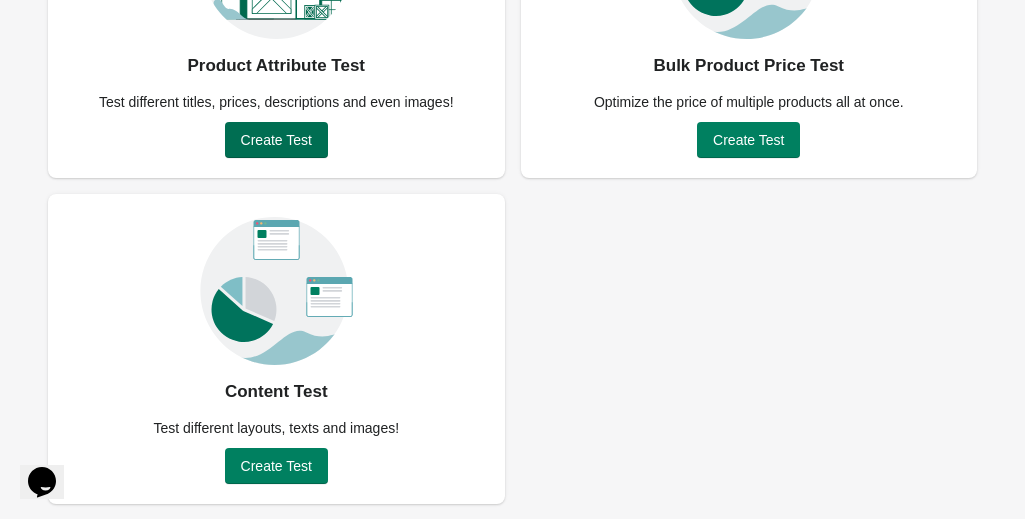 click on "Create Test" at bounding box center [276, 140] 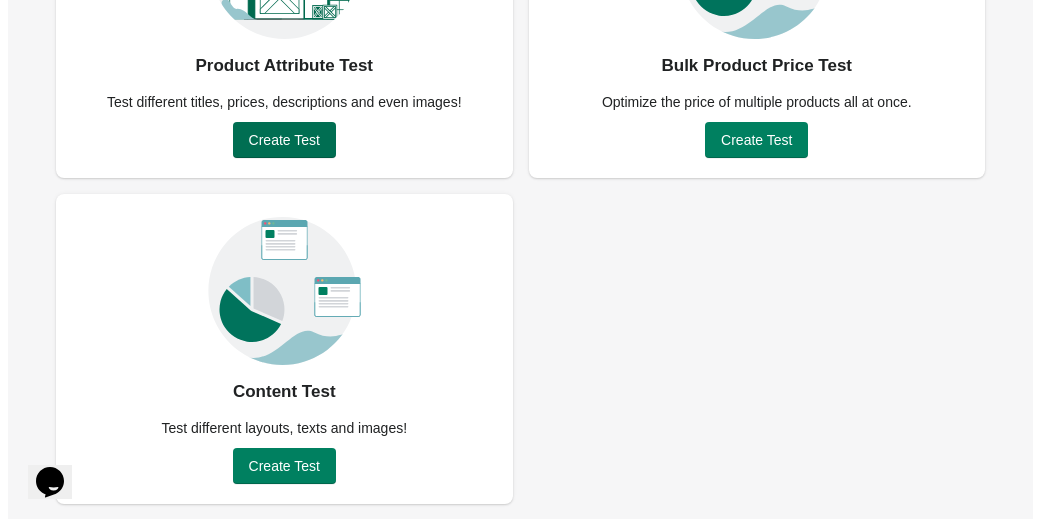 scroll, scrollTop: 0, scrollLeft: 0, axis: both 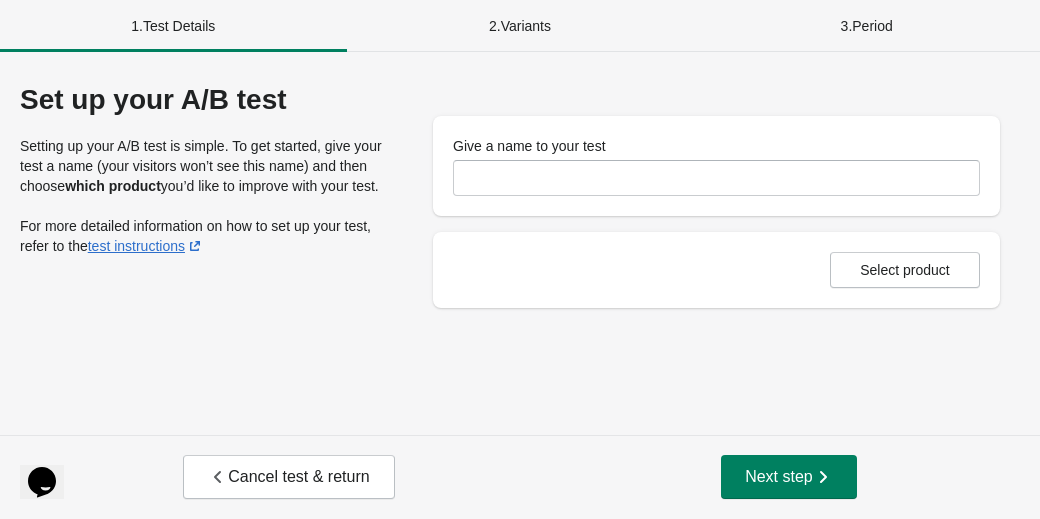 click on "2 .  Variants" at bounding box center [520, 26] 